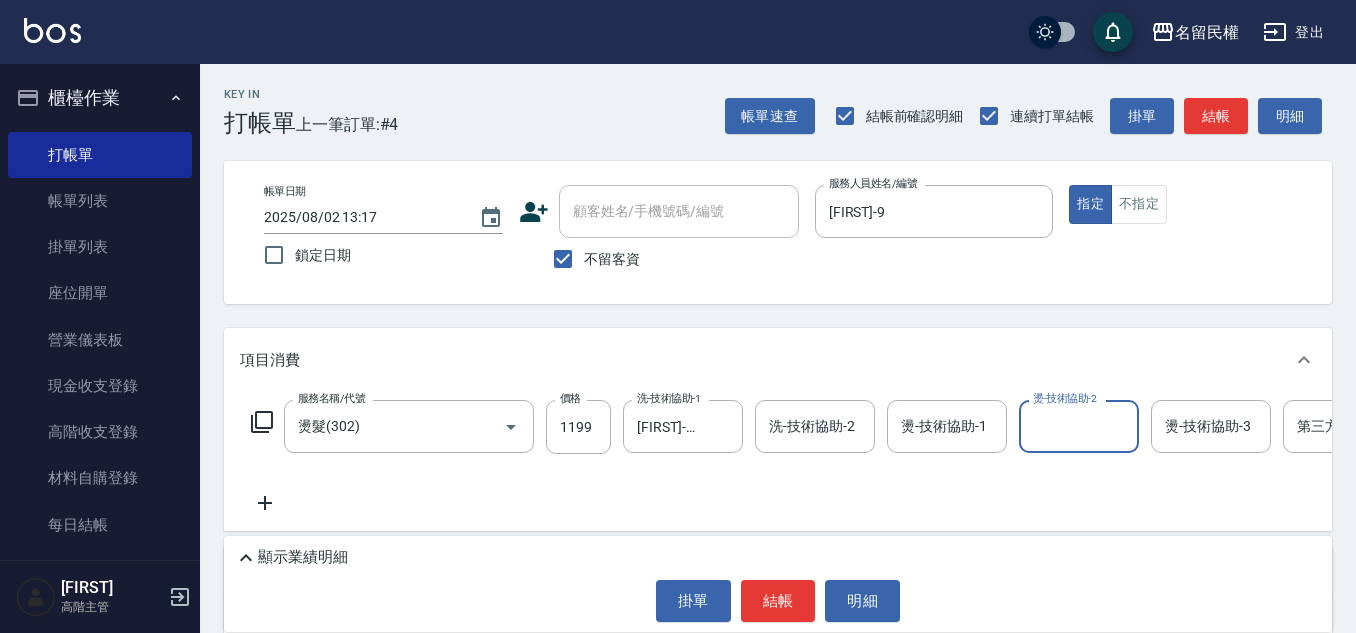 scroll, scrollTop: 0, scrollLeft: 0, axis: both 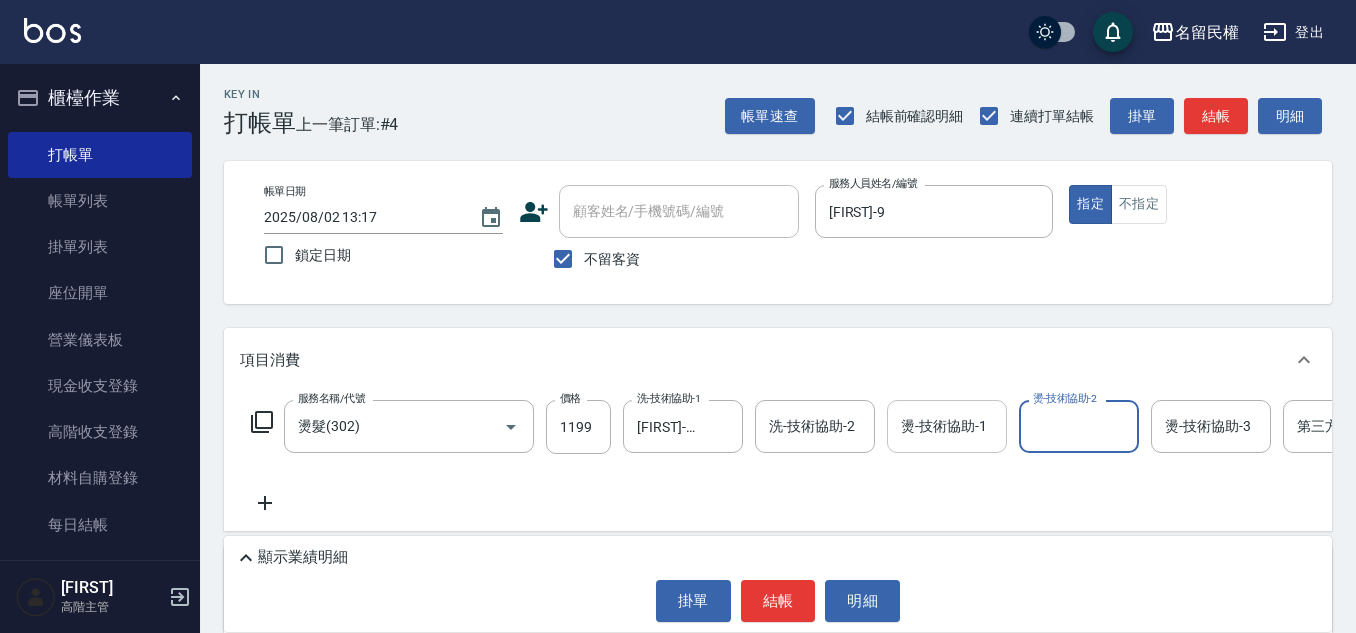 click on "燙-技術協助-1" at bounding box center (947, 426) 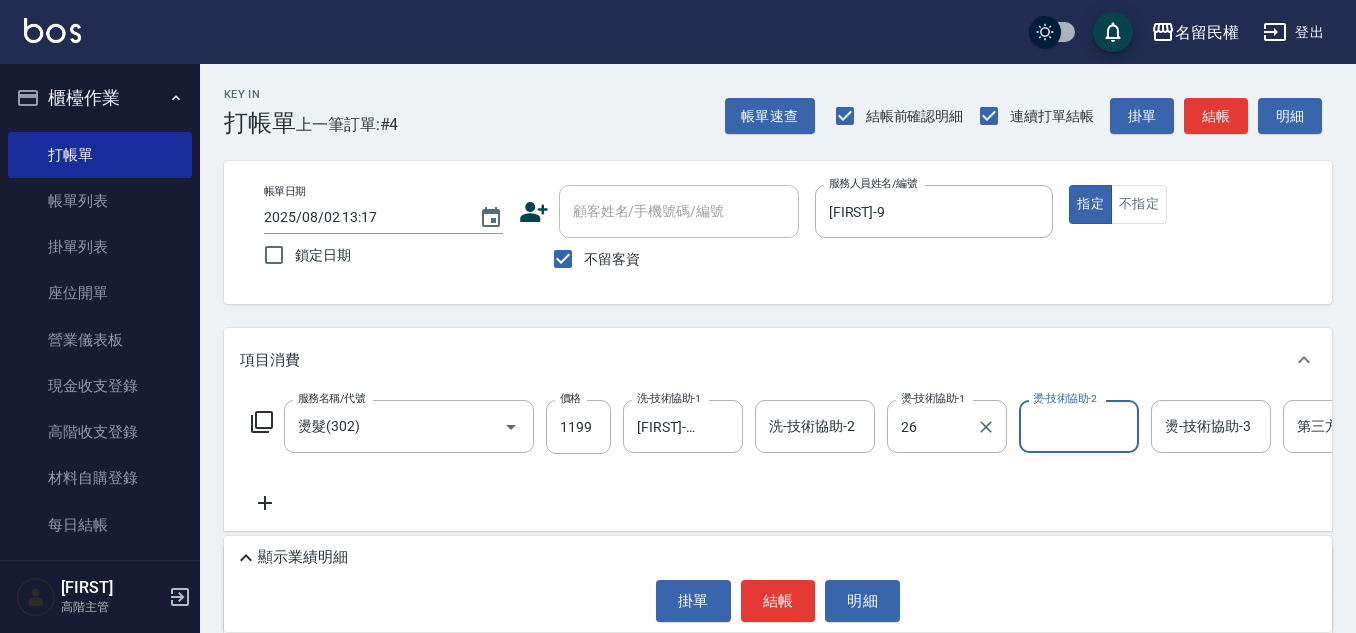 type on "[FIRST]-27" 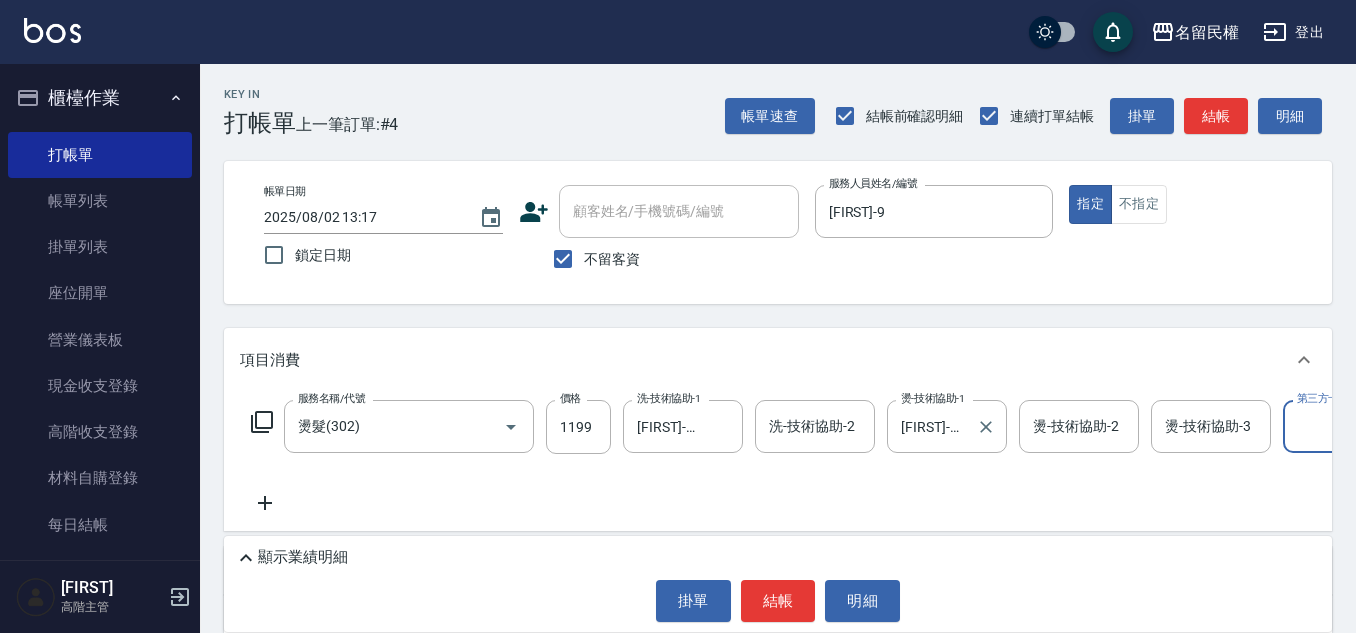scroll, scrollTop: 0, scrollLeft: 62, axis: horizontal 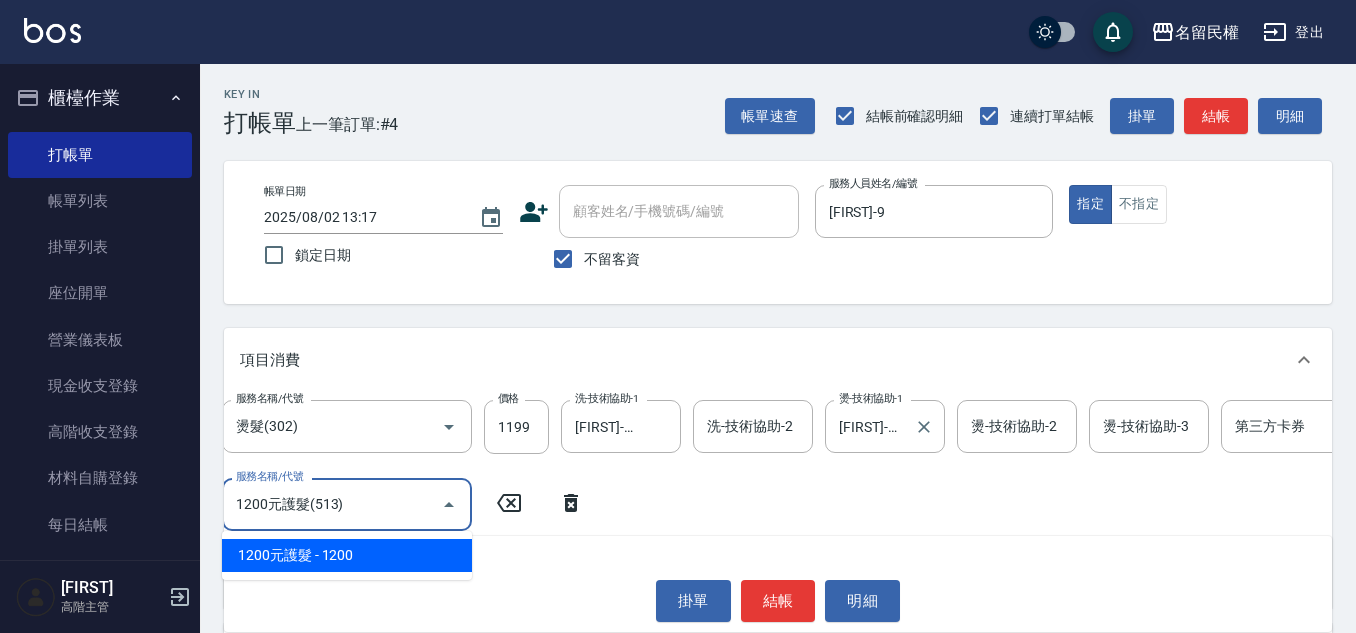type on "1200元護髮(513)" 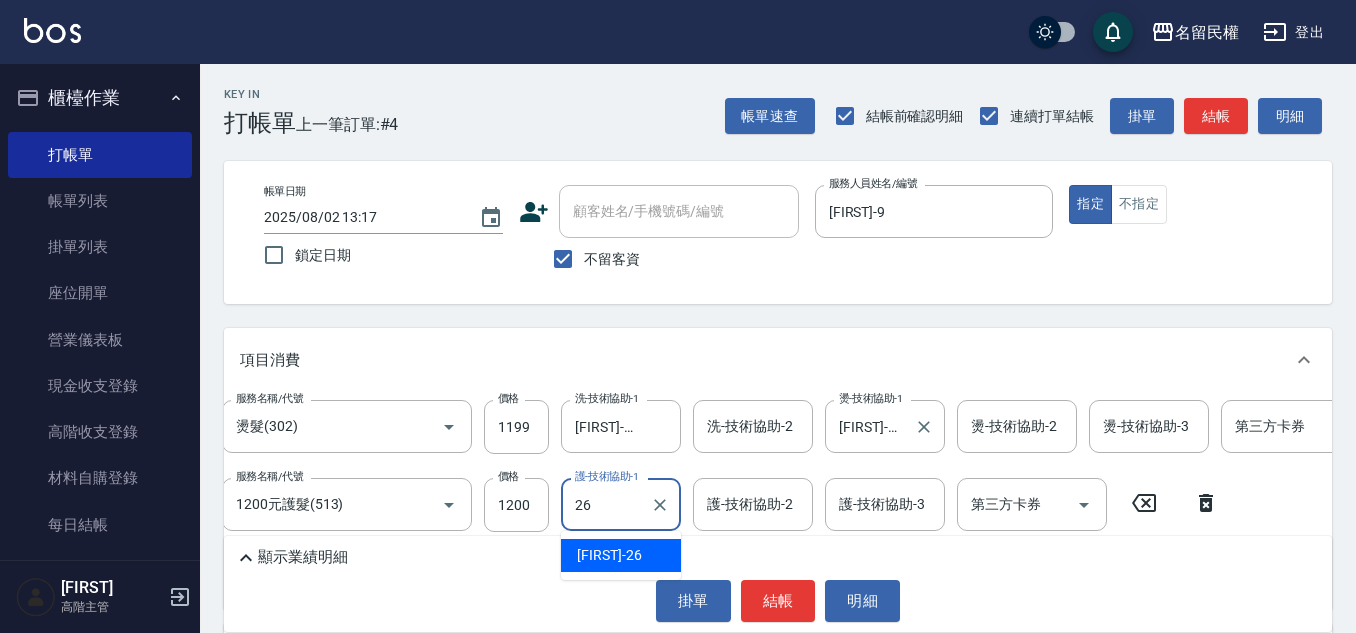 type on "[FIRST]-27" 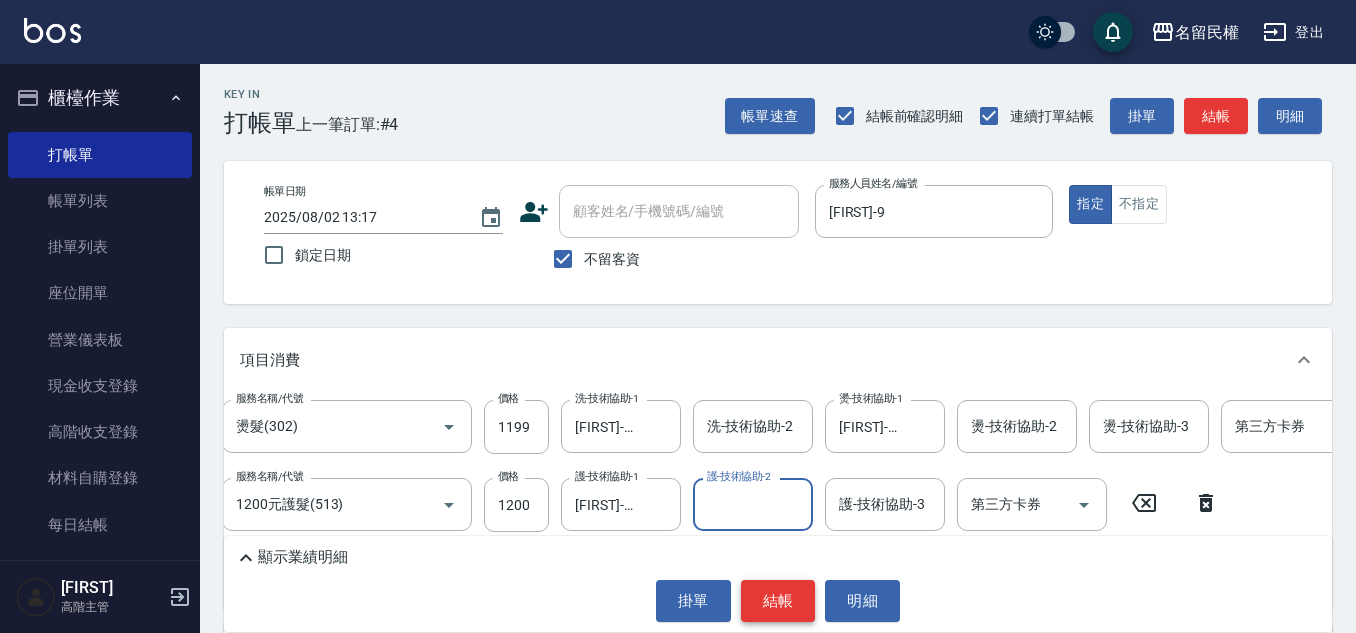 click on "結帳" at bounding box center [778, 601] 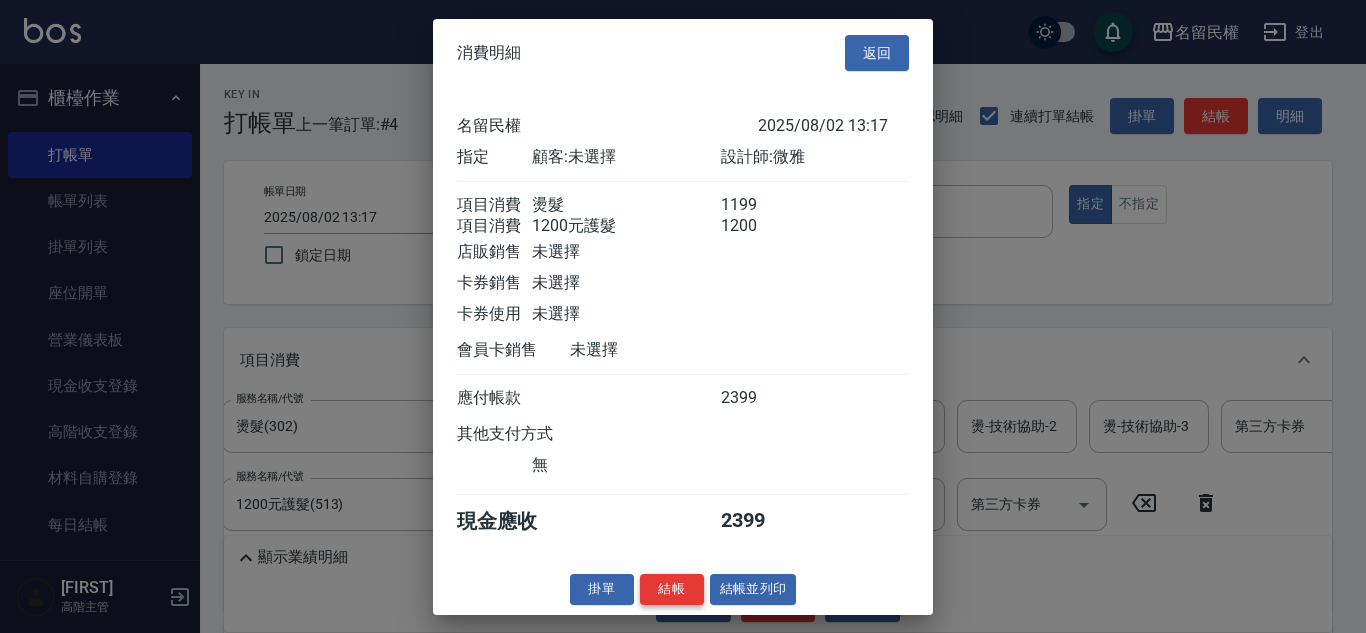 click on "結帳" at bounding box center [672, 589] 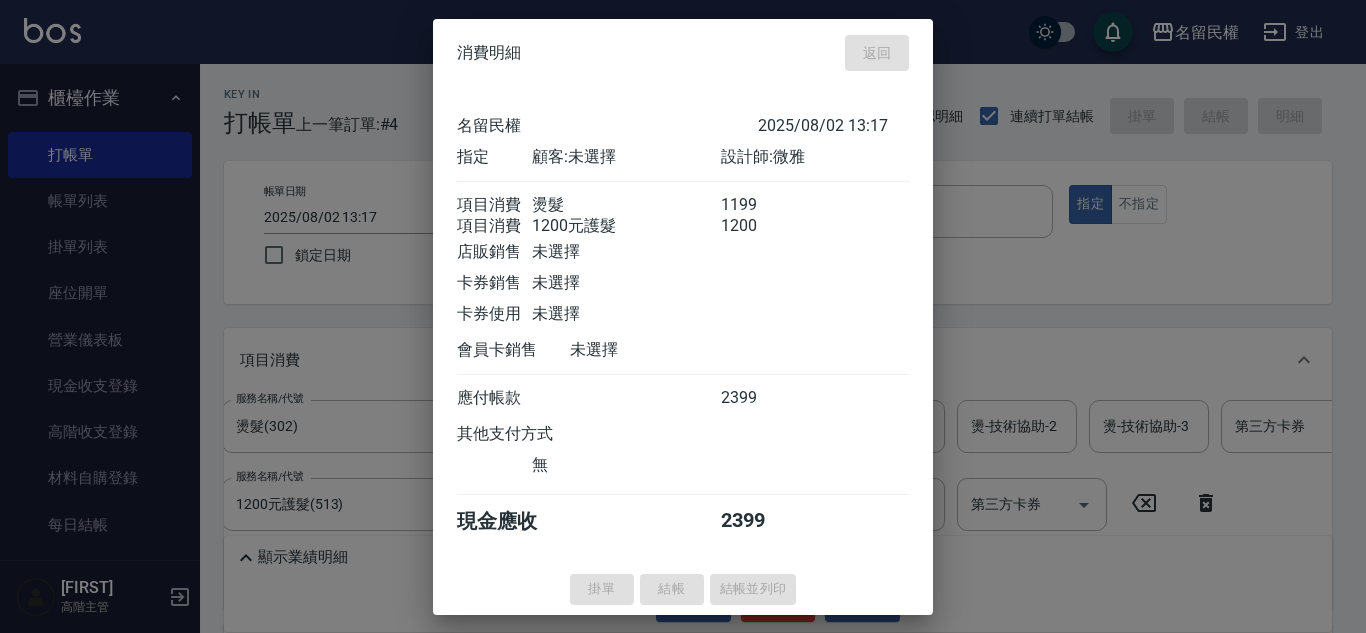type on "2025/08/02 13:55" 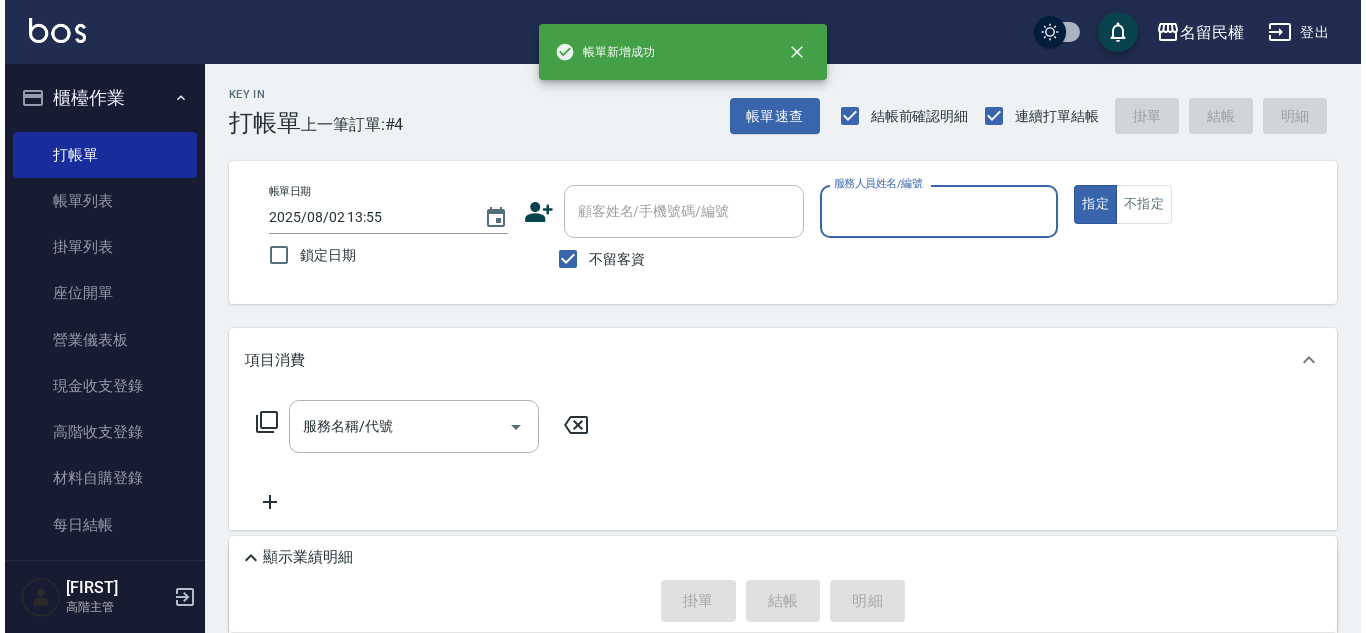 scroll, scrollTop: 0, scrollLeft: 0, axis: both 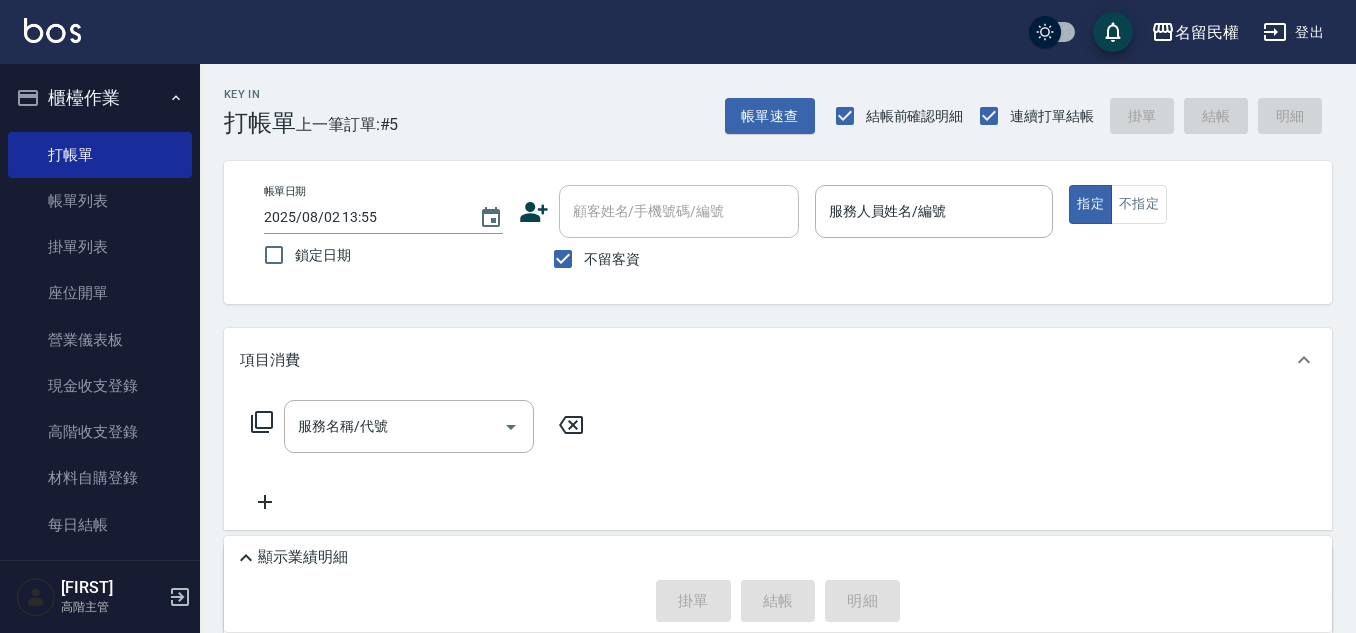 click on "不留客資" at bounding box center [612, 259] 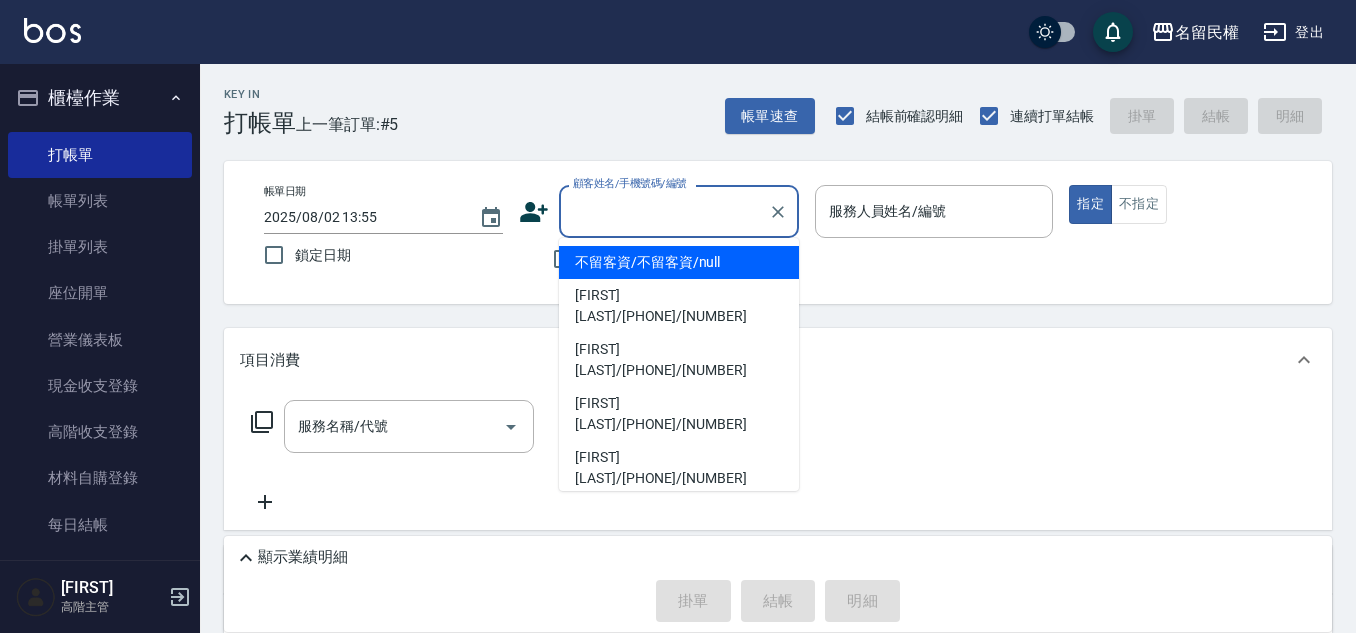 click on "顧客姓名/手機號碼/編號" at bounding box center (664, 211) 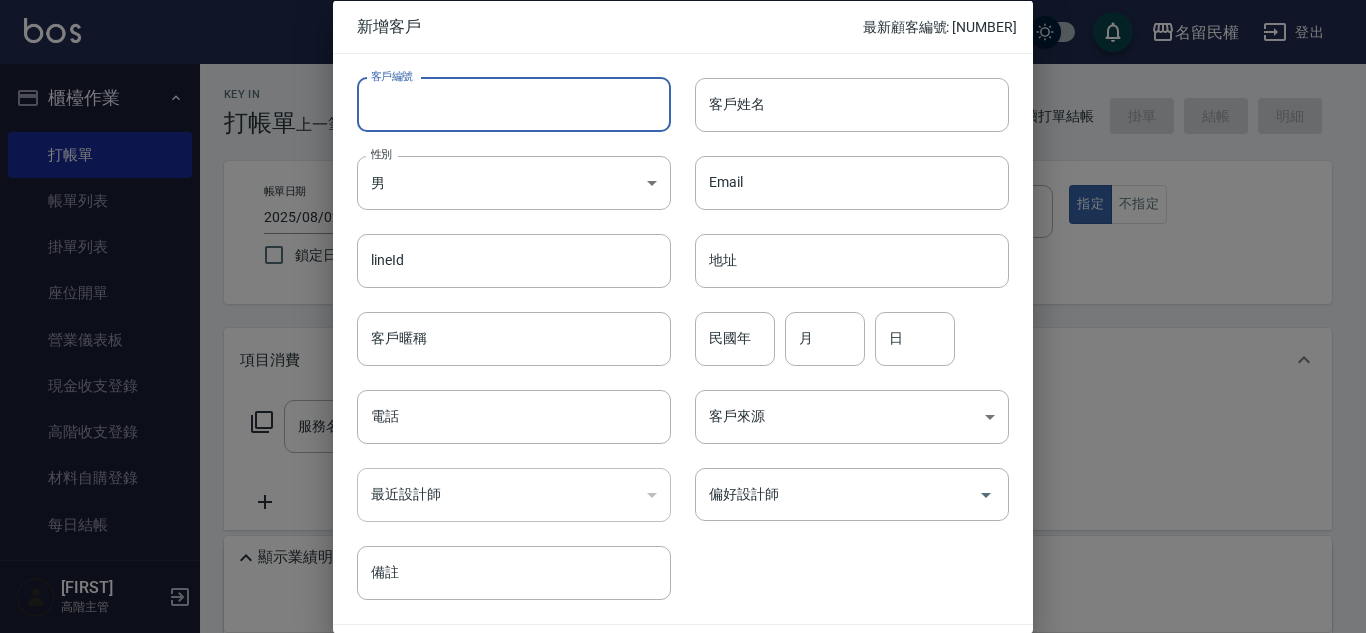 click on "客戶編號" at bounding box center [514, 104] 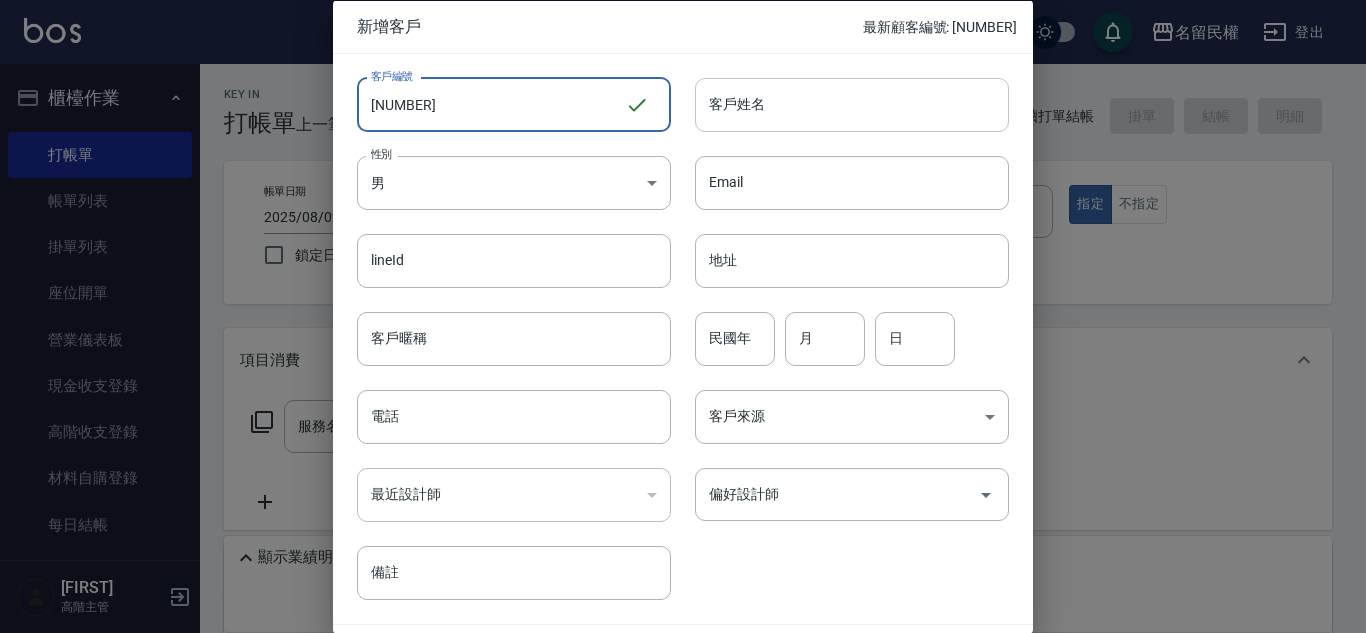 type on "[NUMBER]" 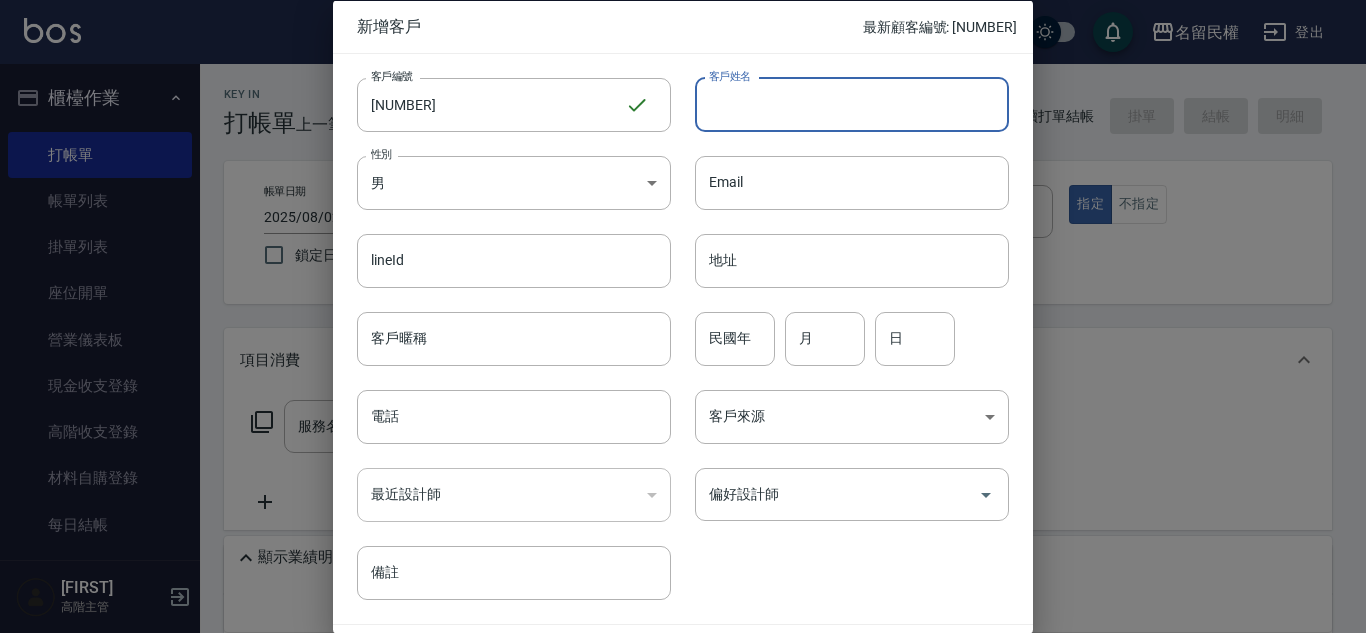 click on "客戶姓名" at bounding box center [852, 104] 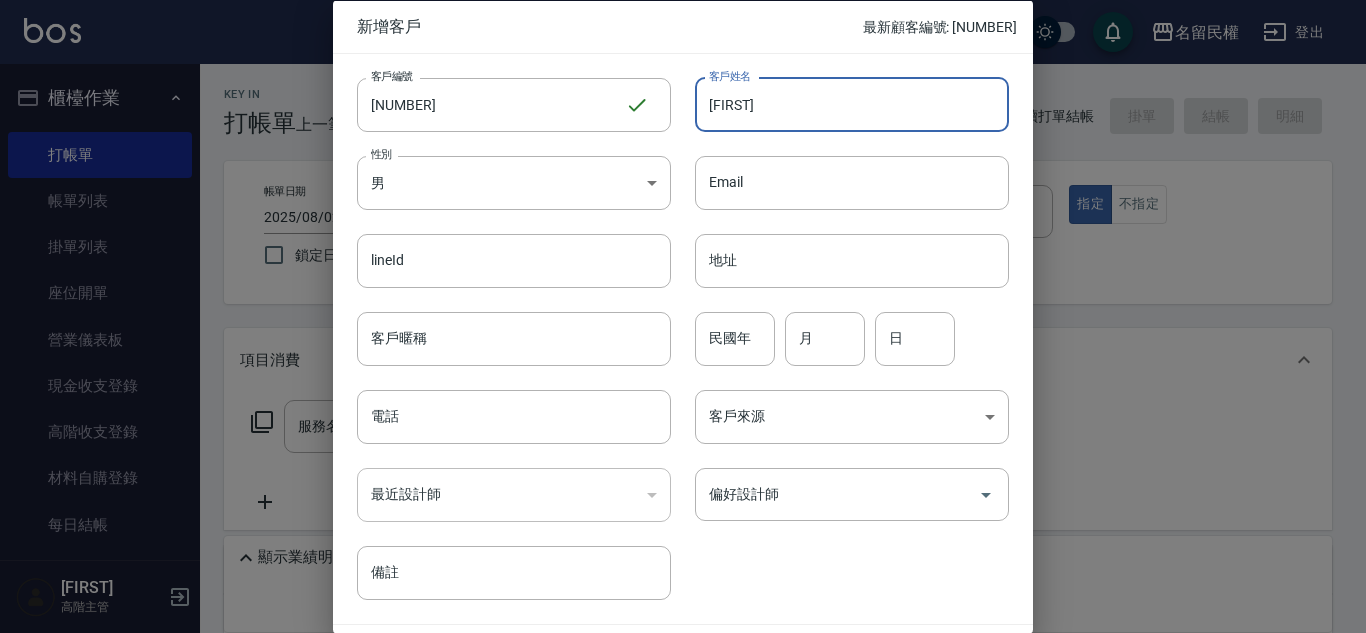 click on "[FIRST]" at bounding box center [852, 104] 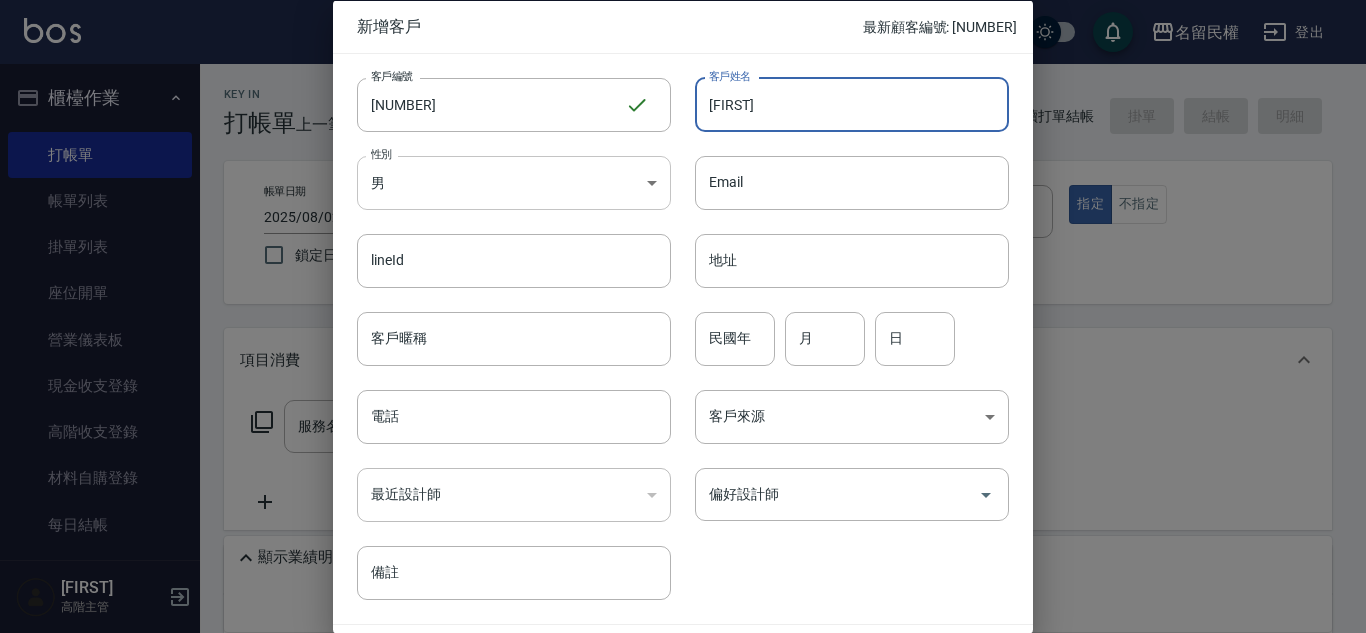 type on "[FIRST]" 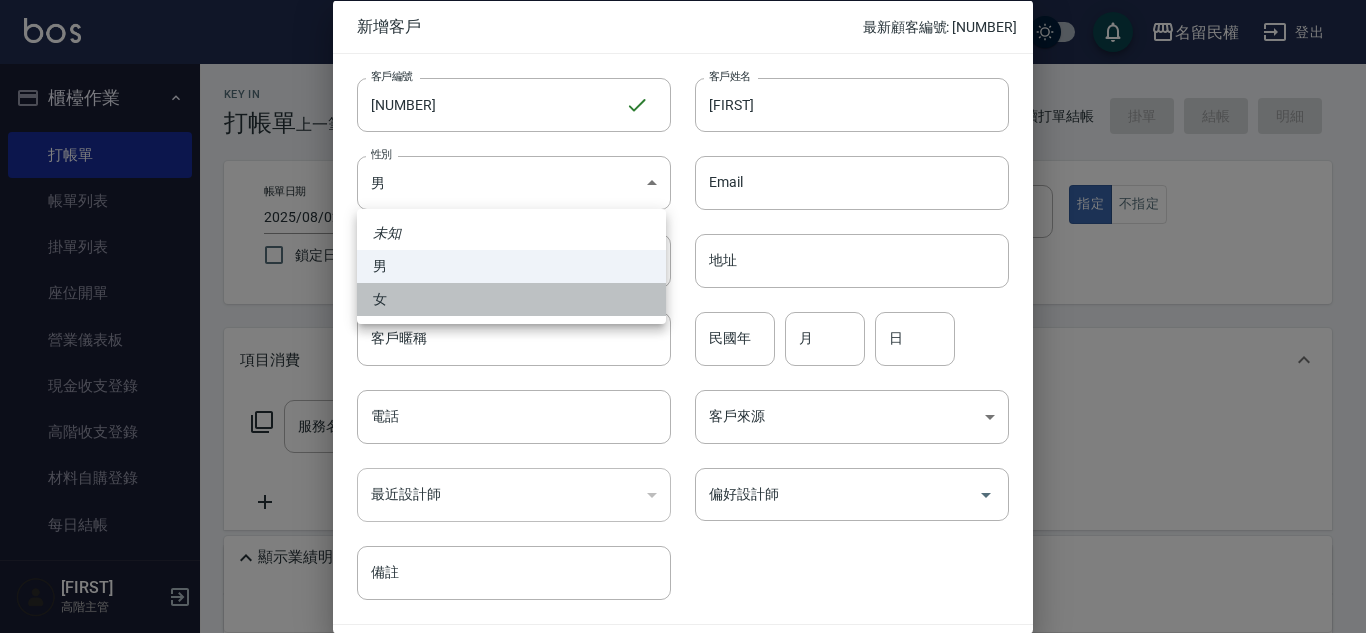 click on "女" at bounding box center (511, 299) 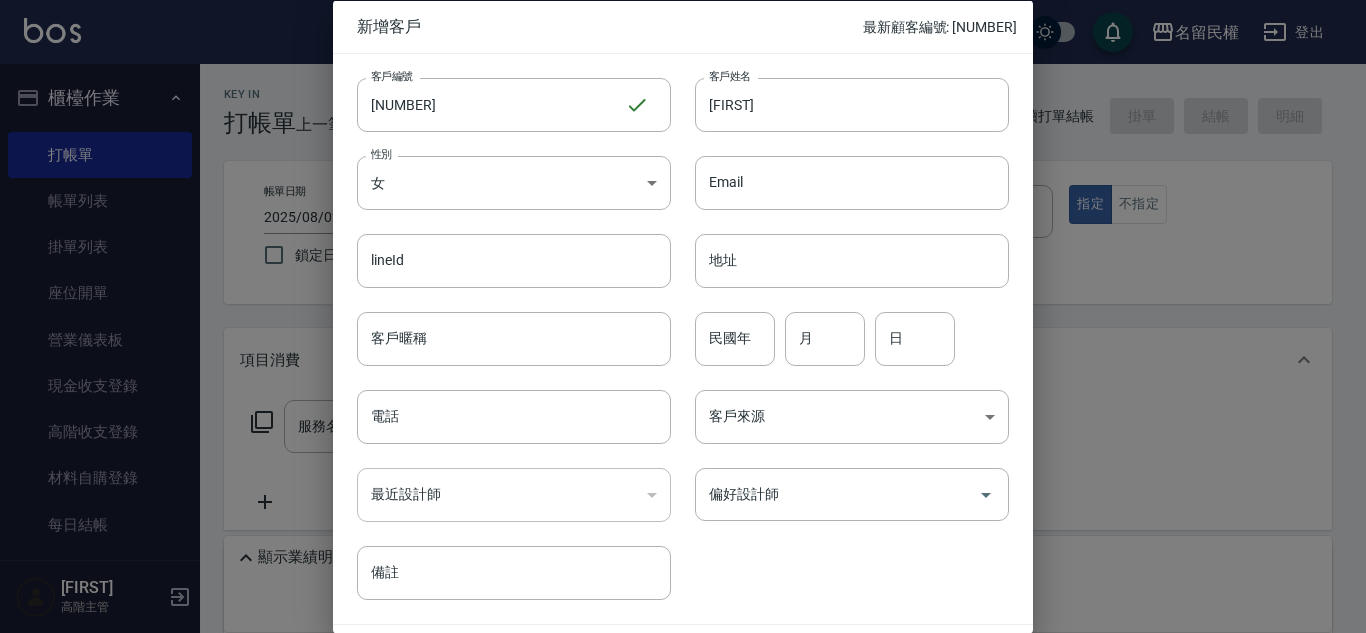 click on "​" at bounding box center [514, 495] 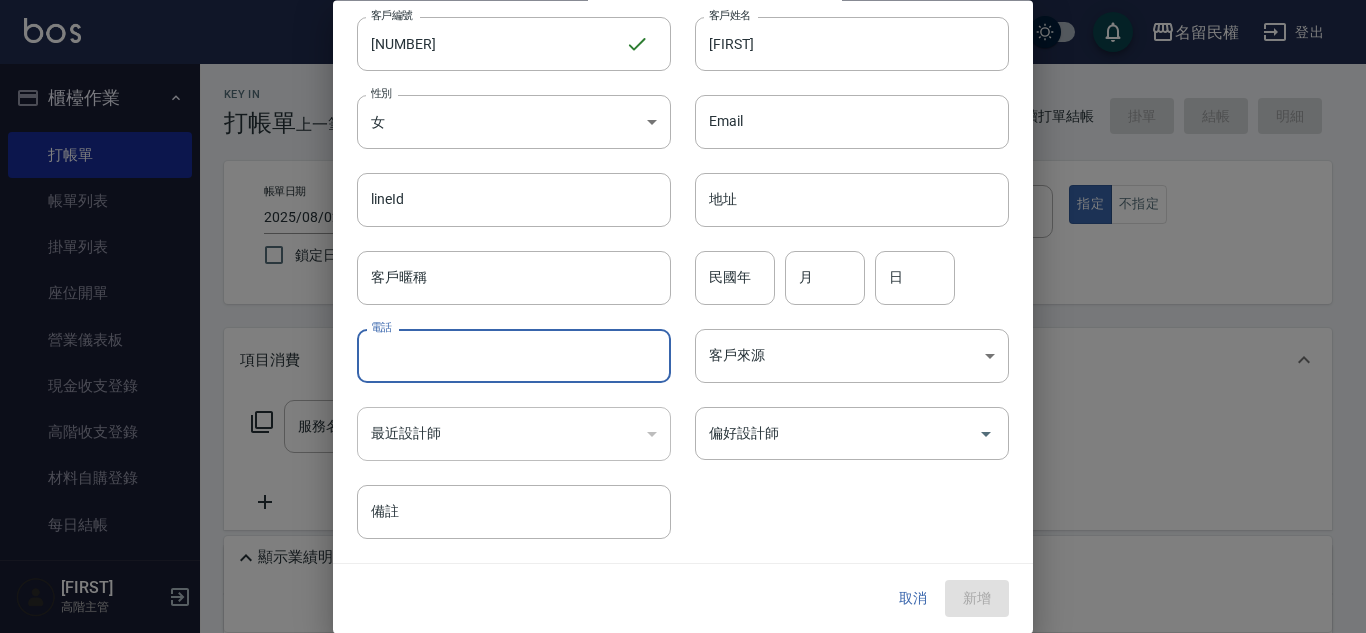 click on "電話" at bounding box center (514, 357) 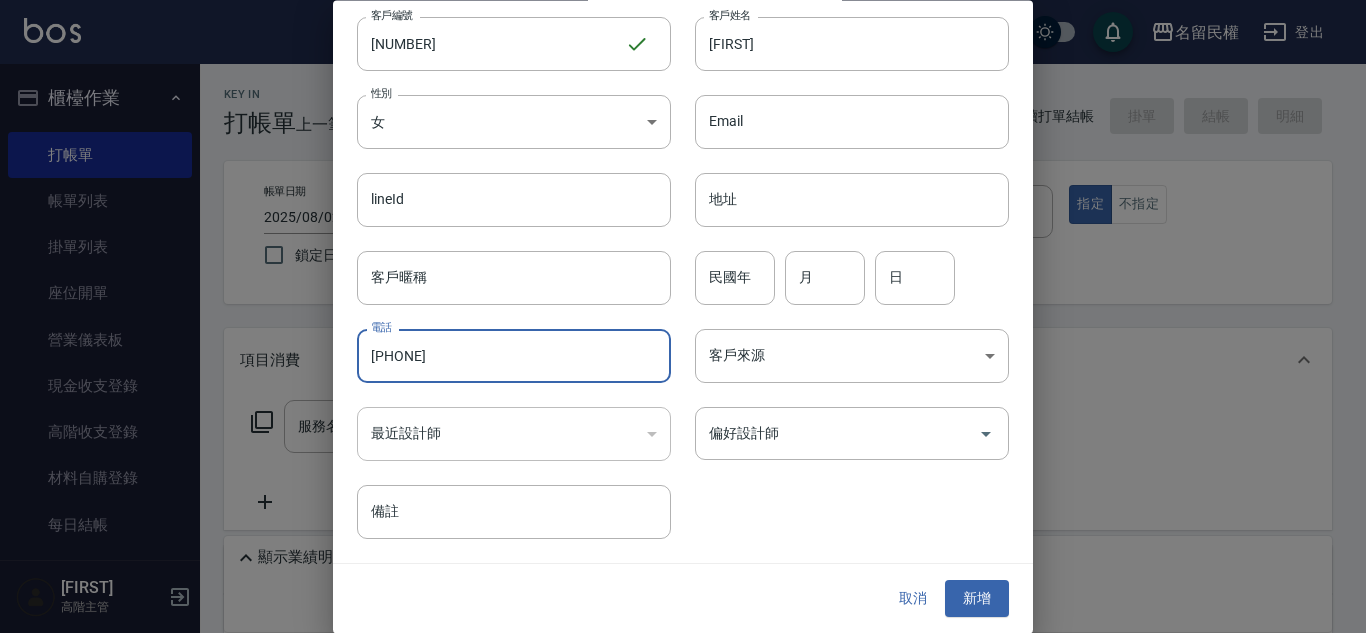 type on "[PHONE]" 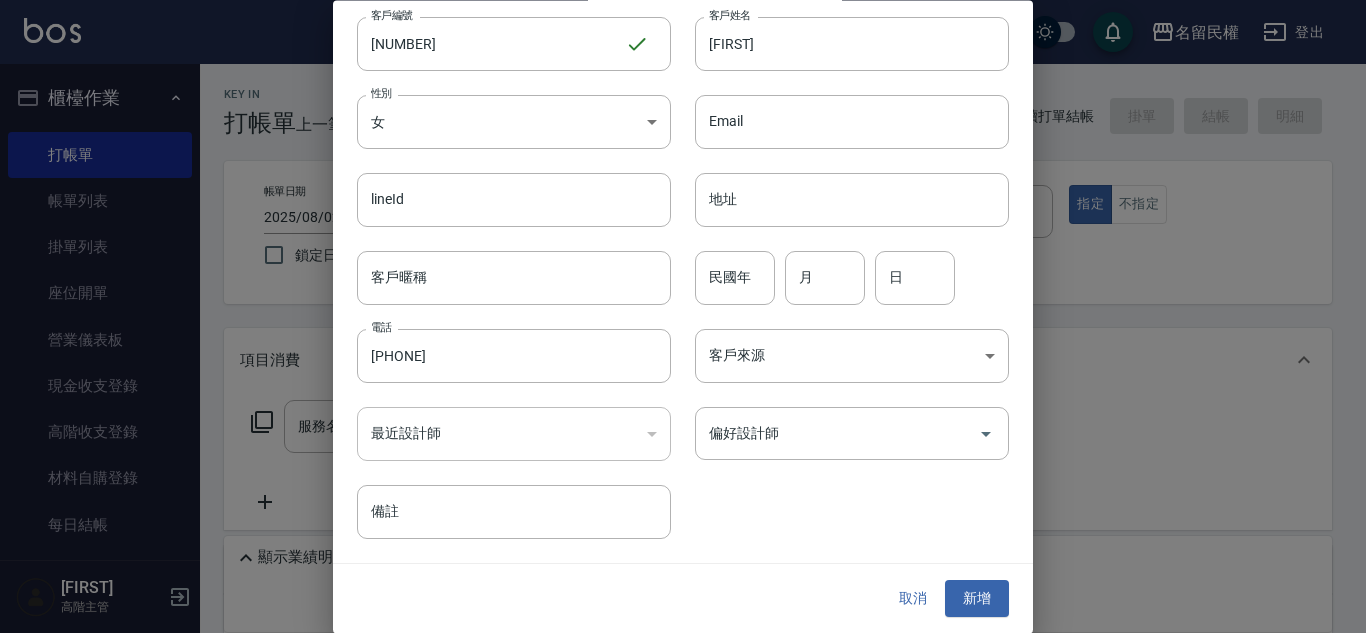 click on "客戶編號 [NUMBER] ​ 客戶編號 客戶姓名 [FIRST] 客戶姓名 性別 女 FEMALE 性別 Email Email lineId lineId 地址 地址 客戶暱稱 客戶暱稱 民國年 民國年 月 月 日 日 電話 [PHONE] 電話 客戶來源 ​ 客戶來源 最近設計師 ​ 最近設計師 偏好設計師 偏好設計師 備註 備註" at bounding box center (671, 266) 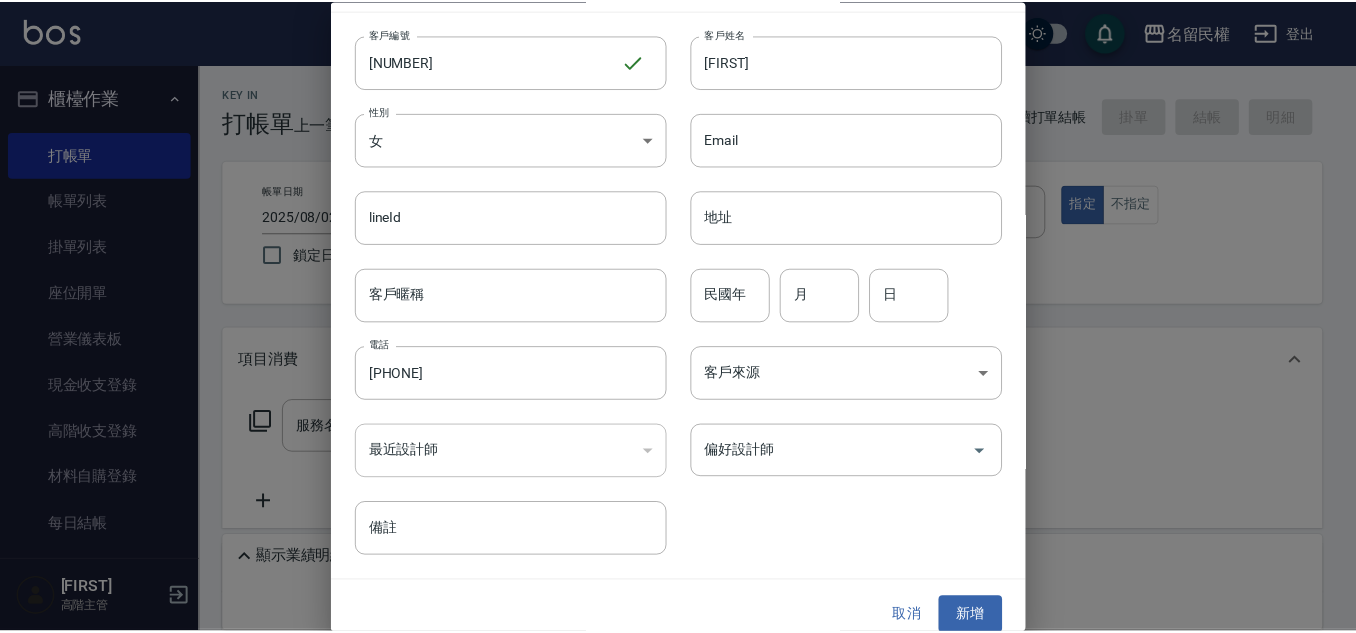scroll, scrollTop: 60, scrollLeft: 0, axis: vertical 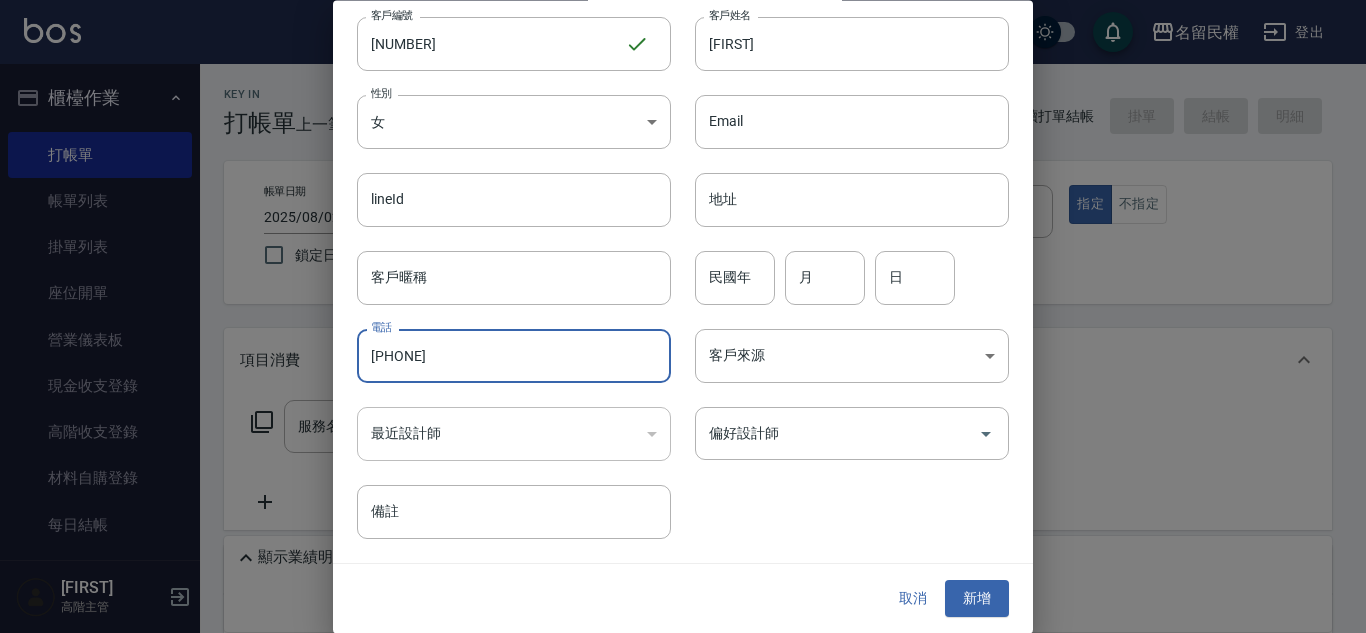 drag, startPoint x: 368, startPoint y: 360, endPoint x: 489, endPoint y: 380, distance: 122.641754 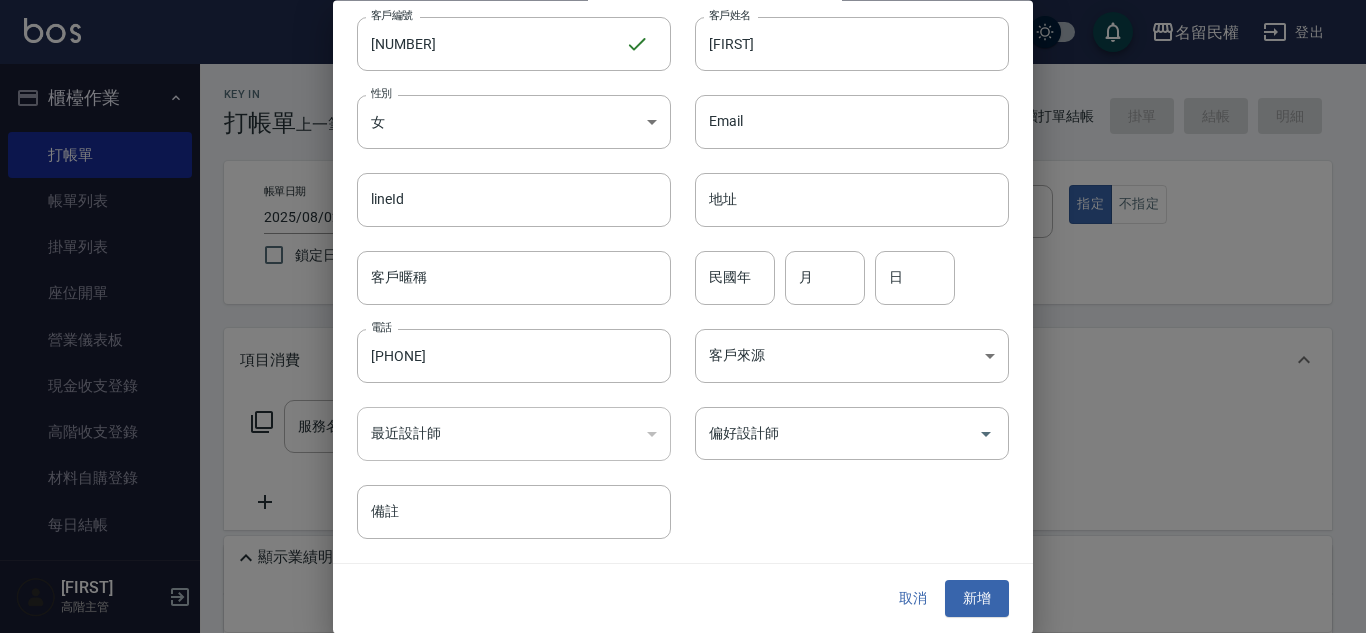click on "客戶編號 [NUMBER] ​ 客戶編號 客戶姓名 [FIRST] 客戶姓名 性別 女 FEMALE 性別 Email Email lineId lineId 地址 地址 客戶暱稱 客戶暱稱 民國年 民國年 月 月 日 日 電話 [PHONE] 電話 客戶來源 ​ 客戶來源 最近設計師 ​ 最近設計師 偏好設計師 偏好設計師 備註 備註" at bounding box center (671, 266) 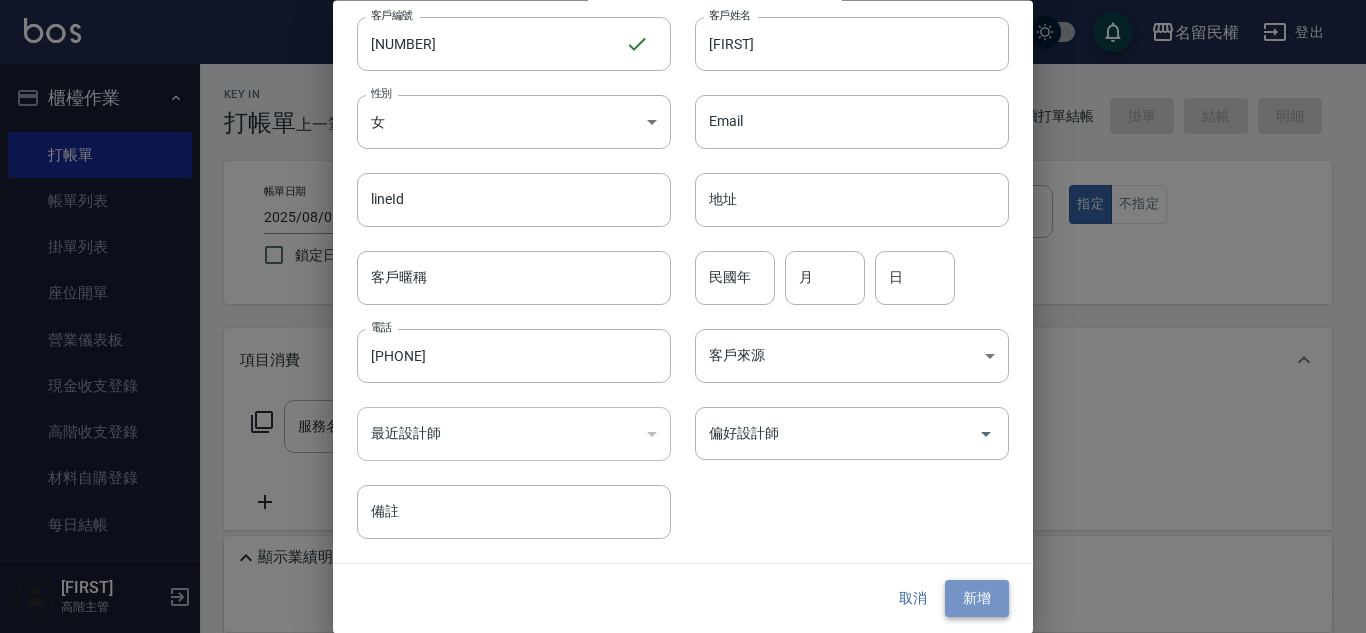 click on "新增" at bounding box center (977, 599) 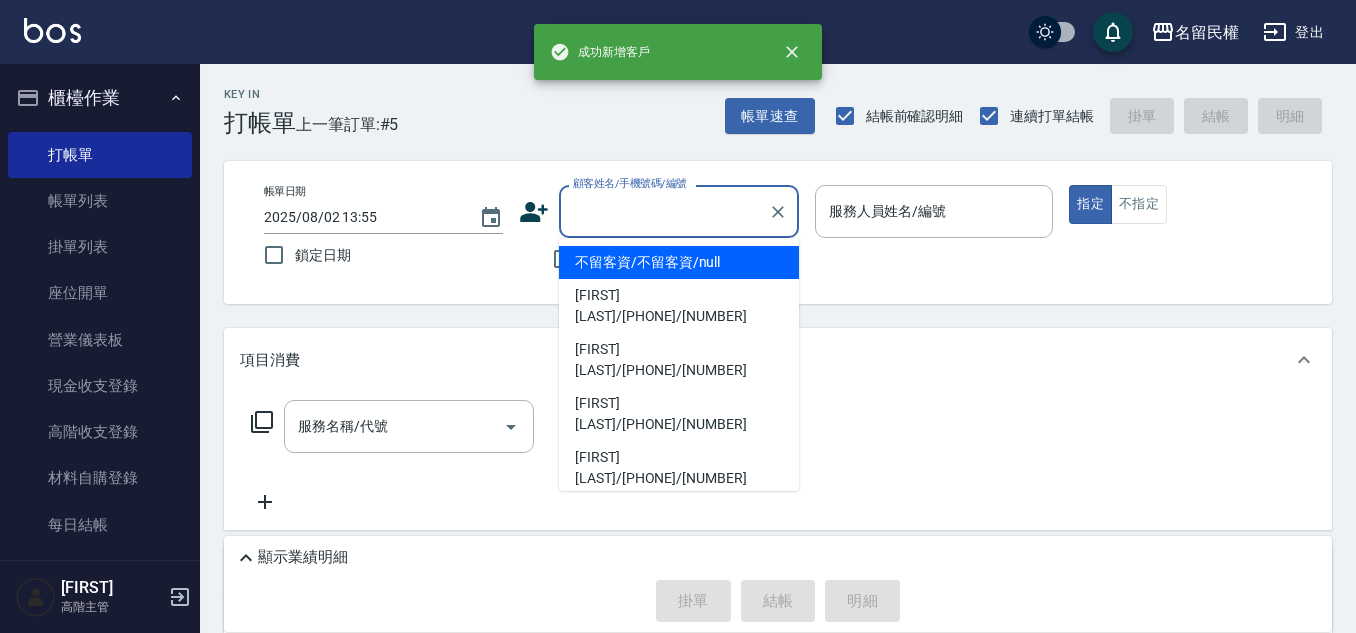 click on "顧客姓名/手機號碼/編號" at bounding box center [664, 211] 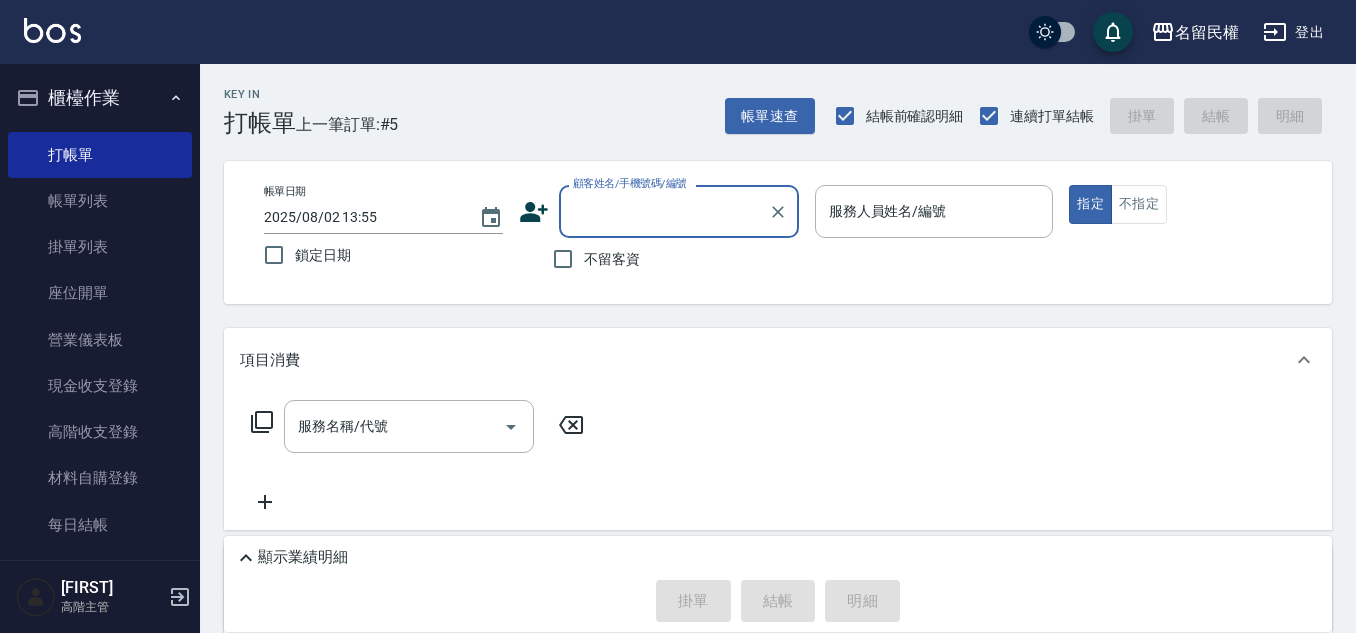 paste on "[PHONE]" 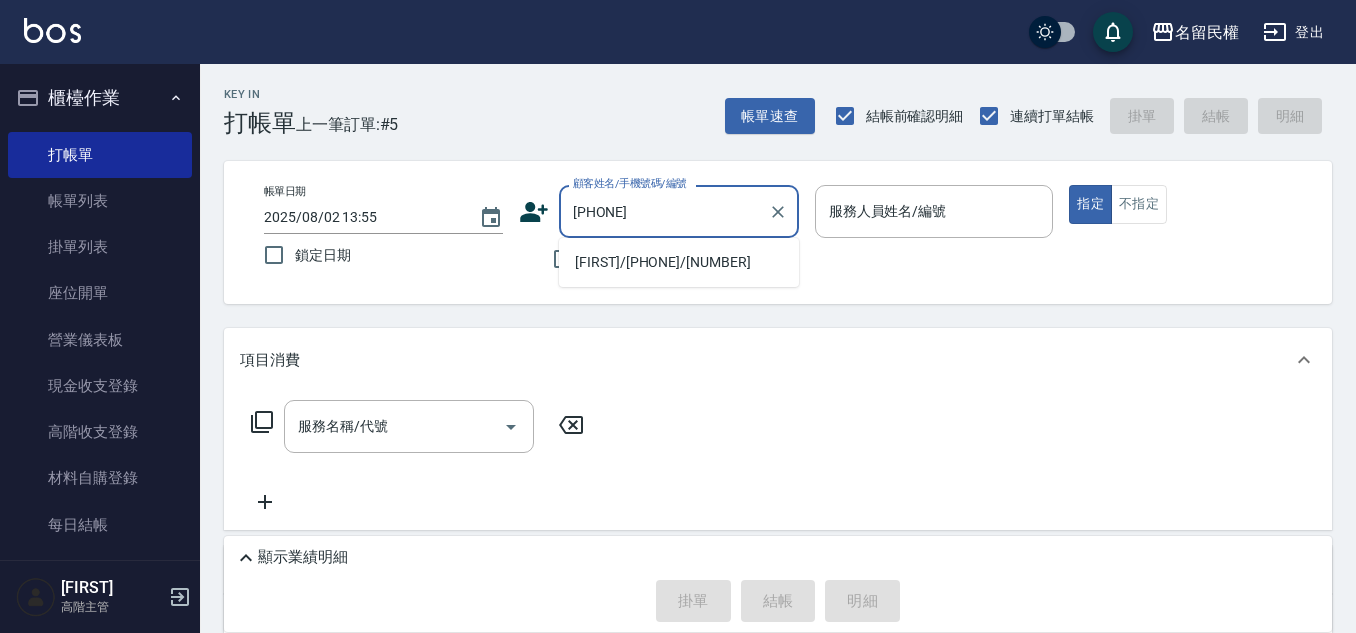click on "[FIRST]/[PHONE]/[NUMBER]" at bounding box center (679, 262) 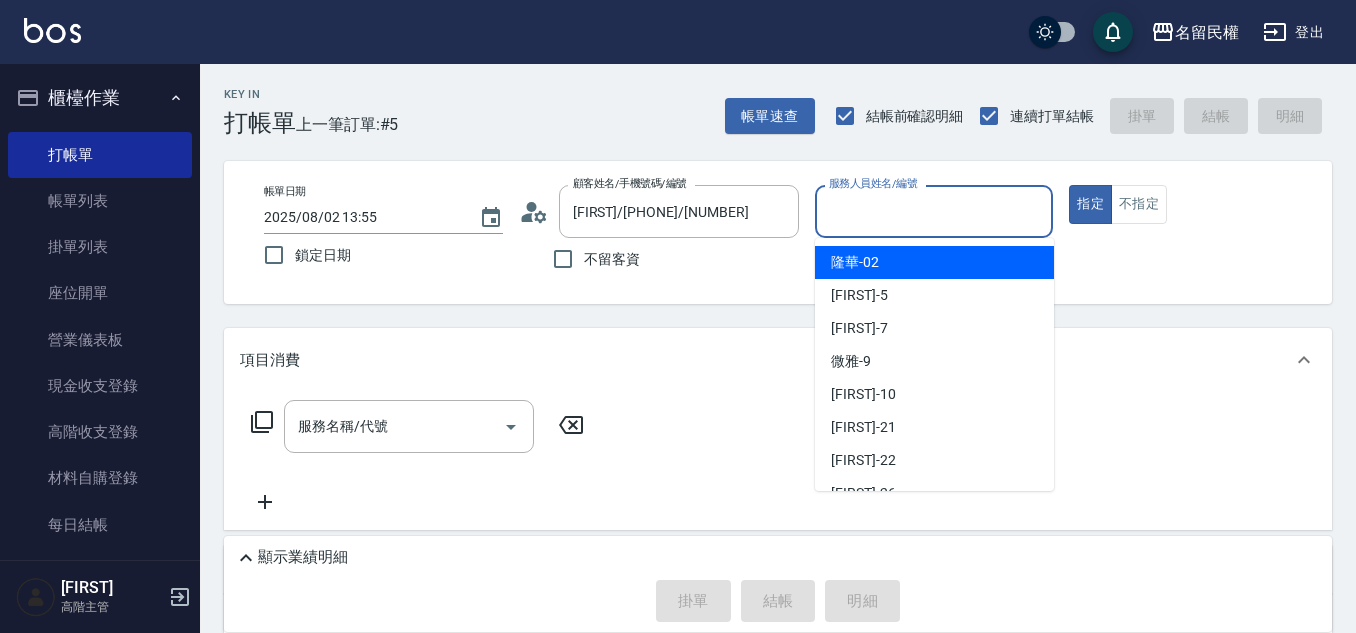 click on "服務人員姓名/編號" at bounding box center (934, 211) 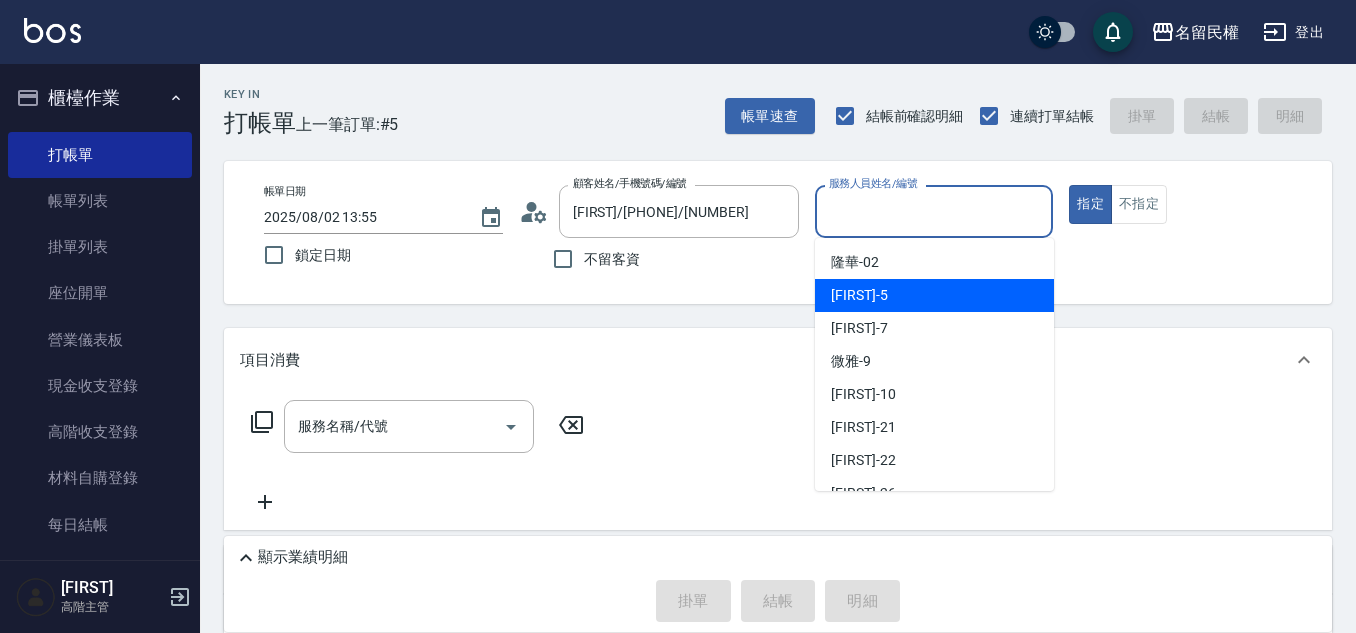 click on "瀞蓤 -5" at bounding box center [859, 295] 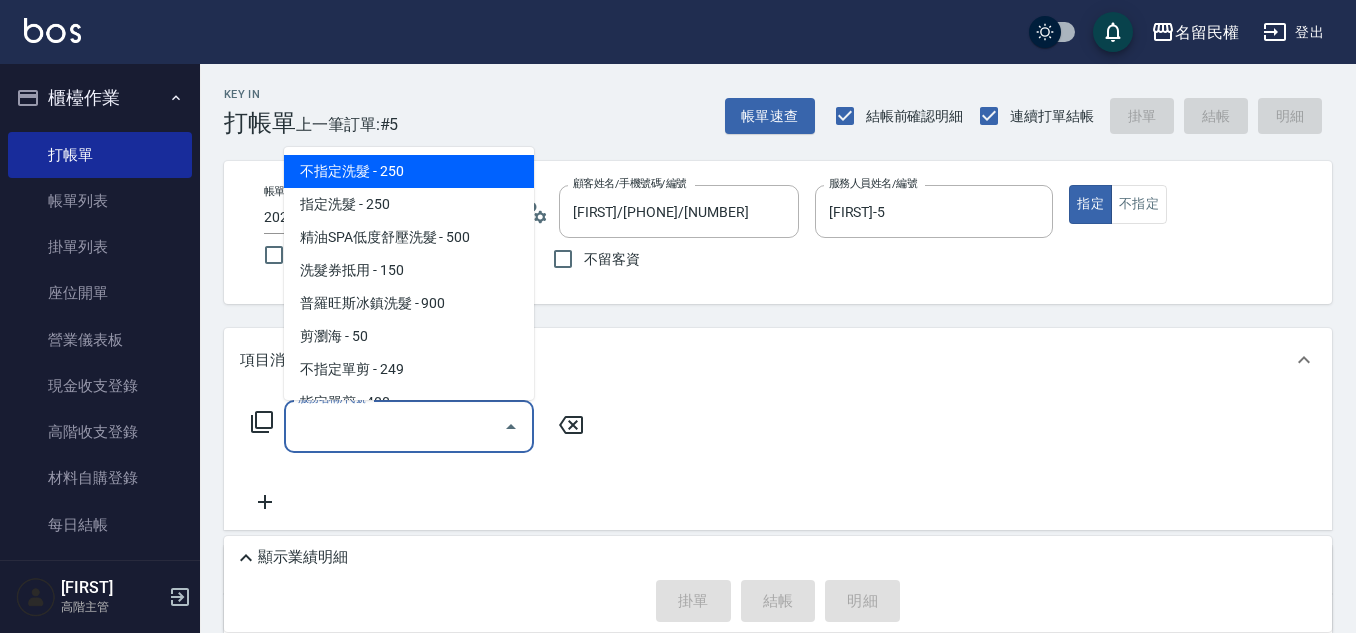 drag, startPoint x: 462, startPoint y: 426, endPoint x: 346, endPoint y: 334, distance: 148.05405 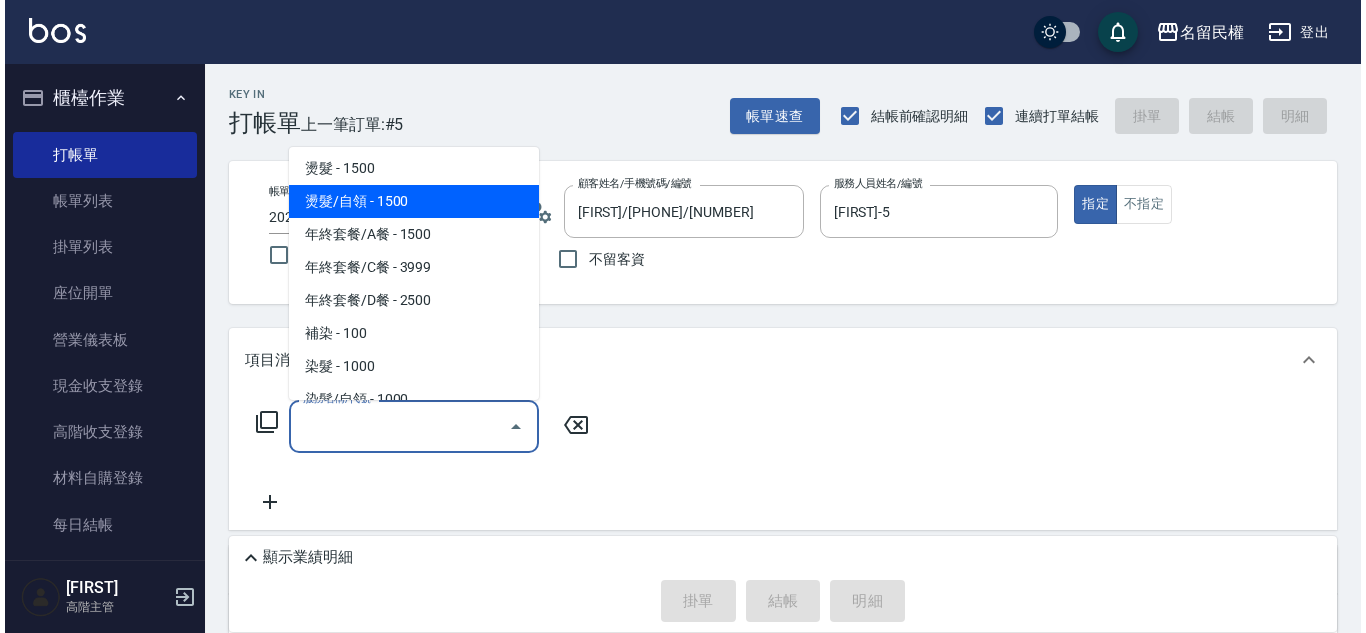 scroll, scrollTop: 400, scrollLeft: 0, axis: vertical 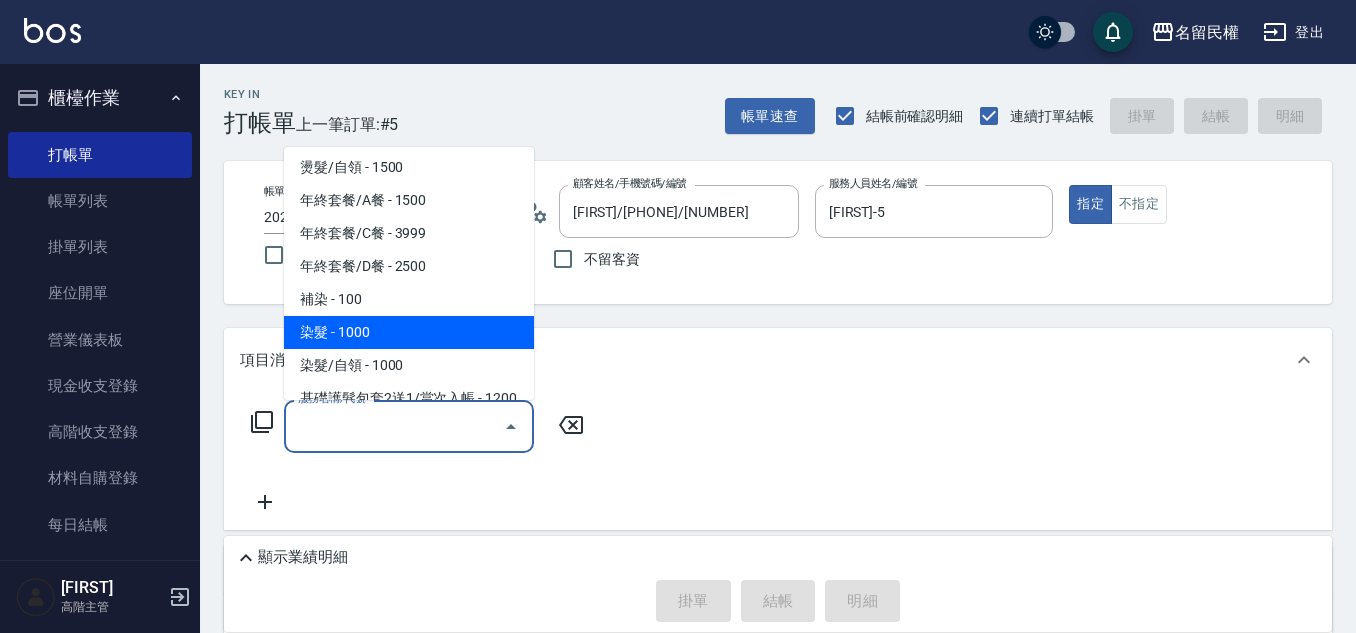 click on "染髮 - 1000" at bounding box center [409, 332] 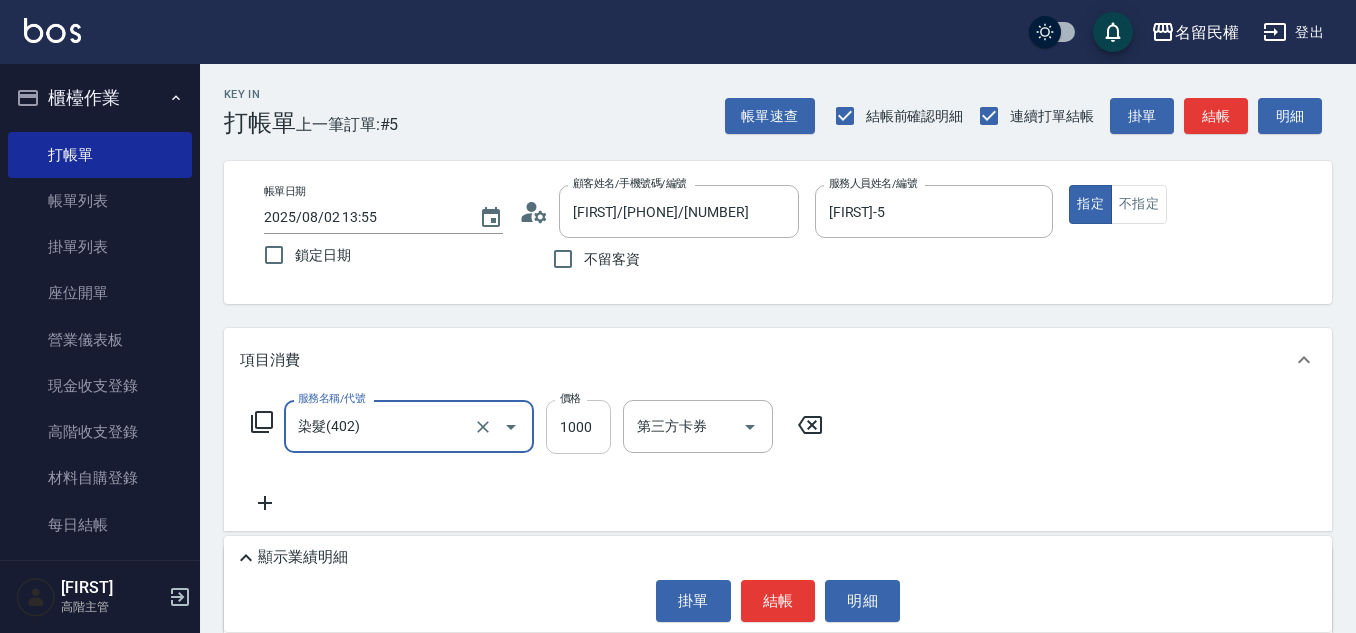 click on "1000" at bounding box center [578, 427] 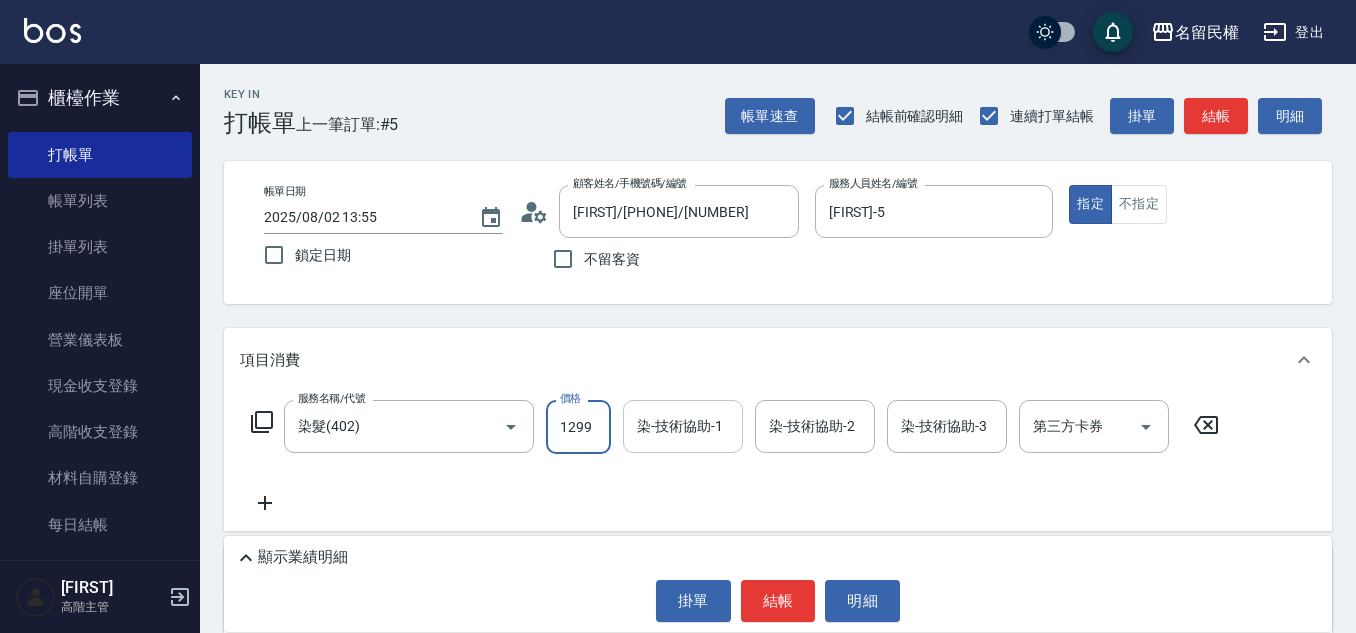 type on "1299" 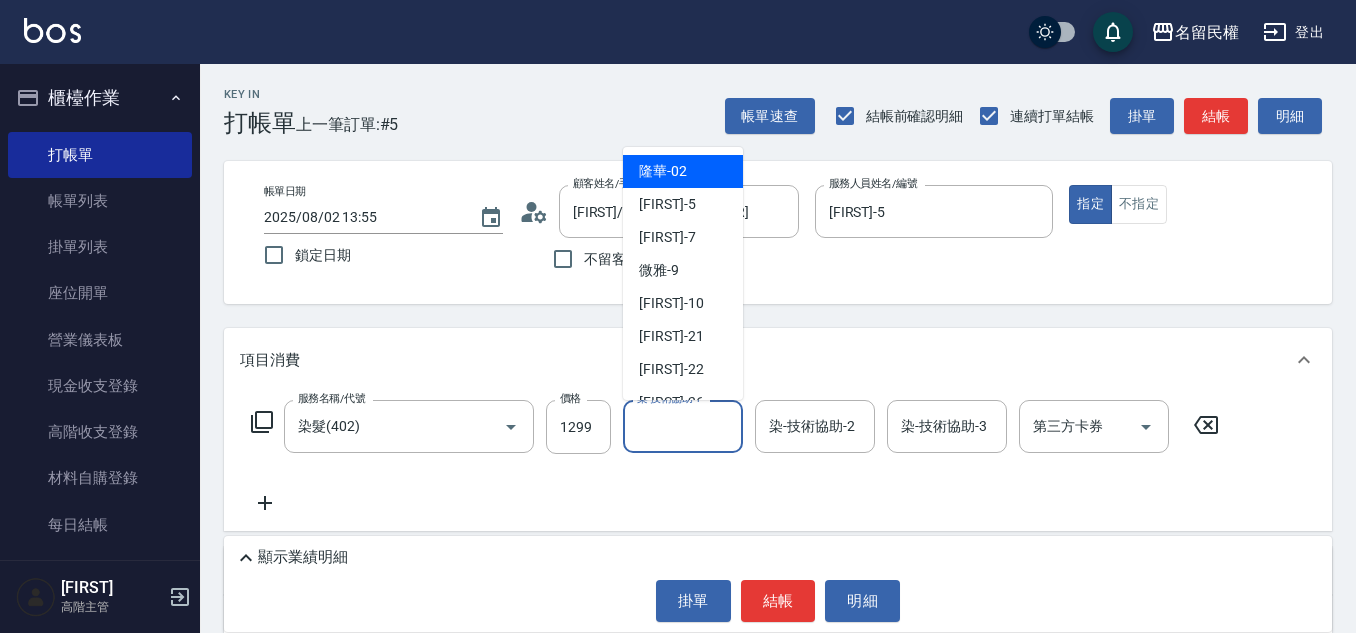 click on "染-技術協助-1" at bounding box center (683, 426) 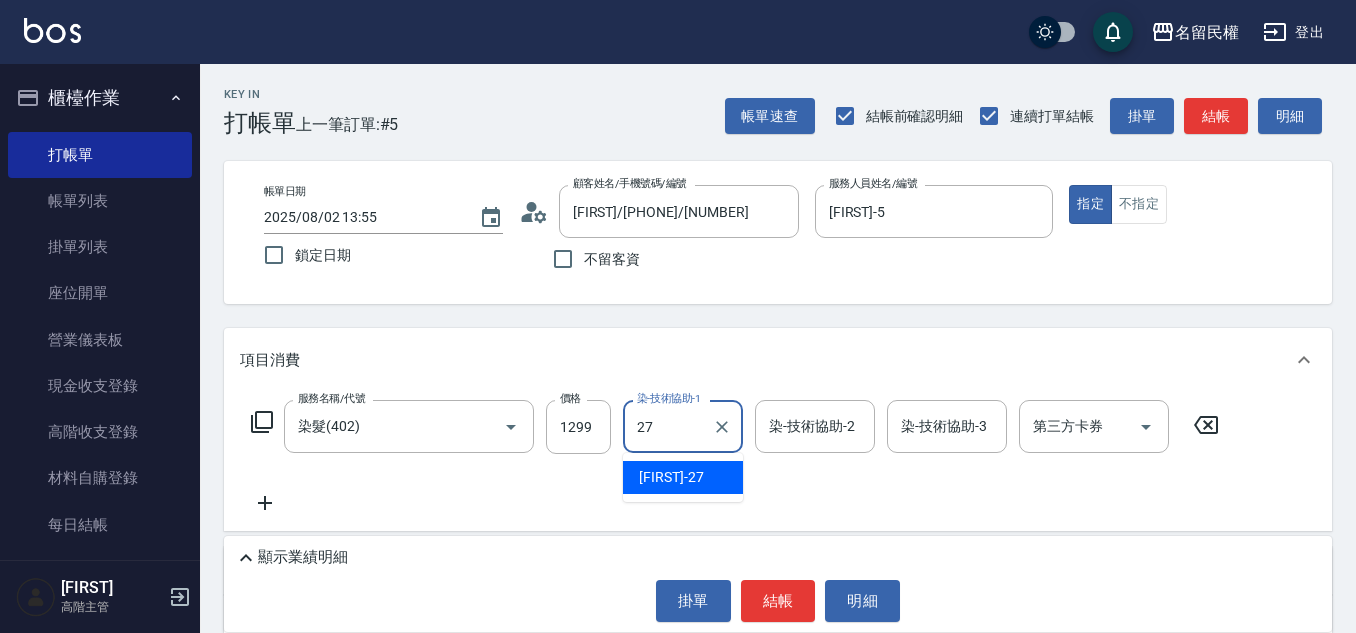 type on "[FIRST]-27" 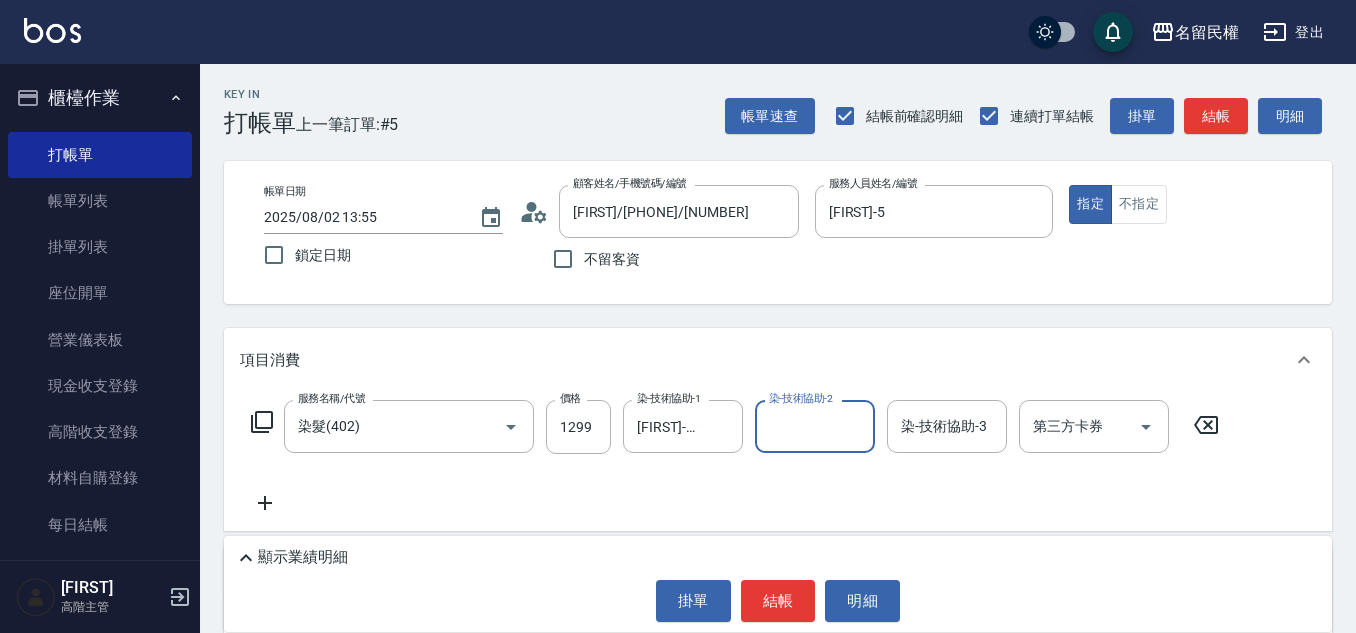 click on "帳單日期 2025/08/02 13:55 鎖定日期 顧客姓名/手機號碼/編號 [FIRST]/[PHONE]/[NUMBER] 顧客姓名/手機號碼/編號 不留客資 服務人員姓名/編號 瀞蓤-5 服務人員姓名/編號 指定 不指定" at bounding box center (778, 232) 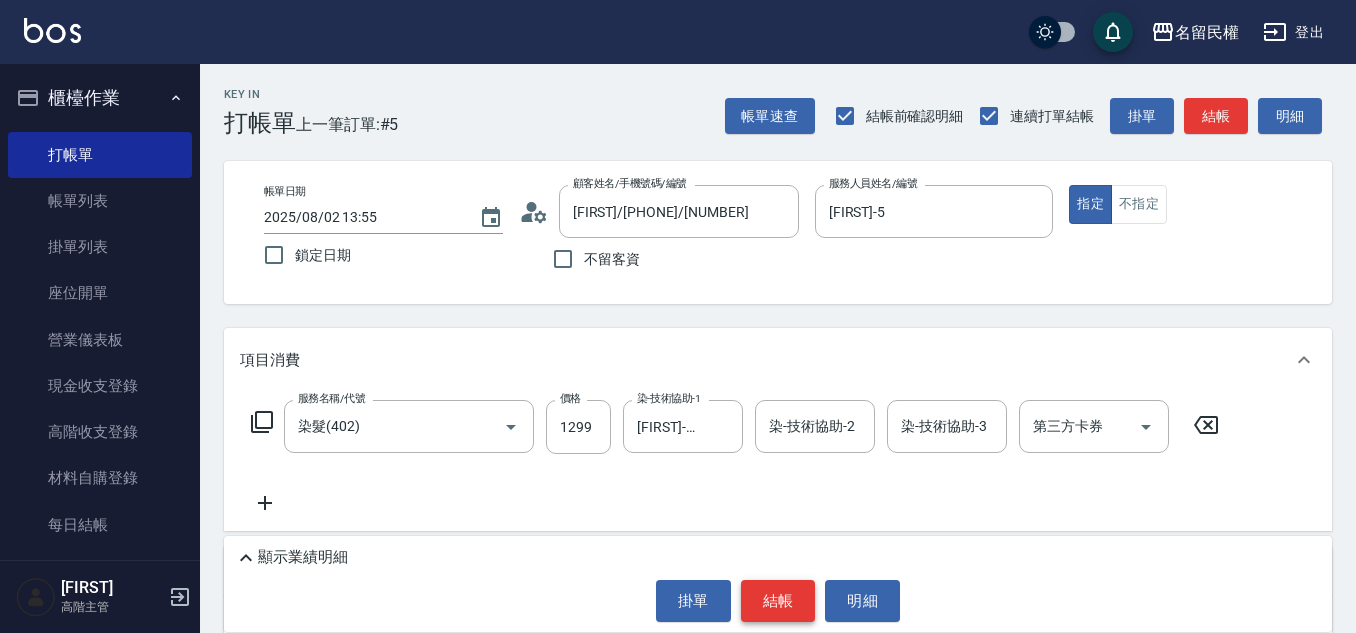 click on "結帳" at bounding box center (778, 601) 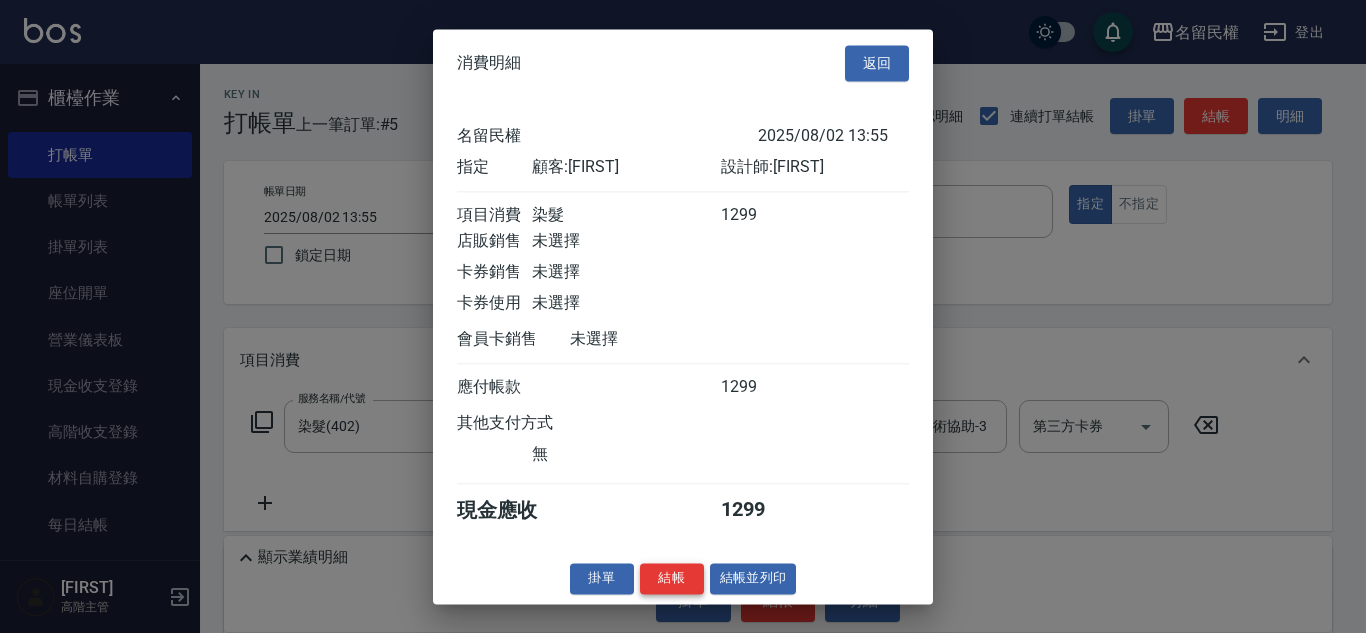 click on "結帳" at bounding box center (672, 578) 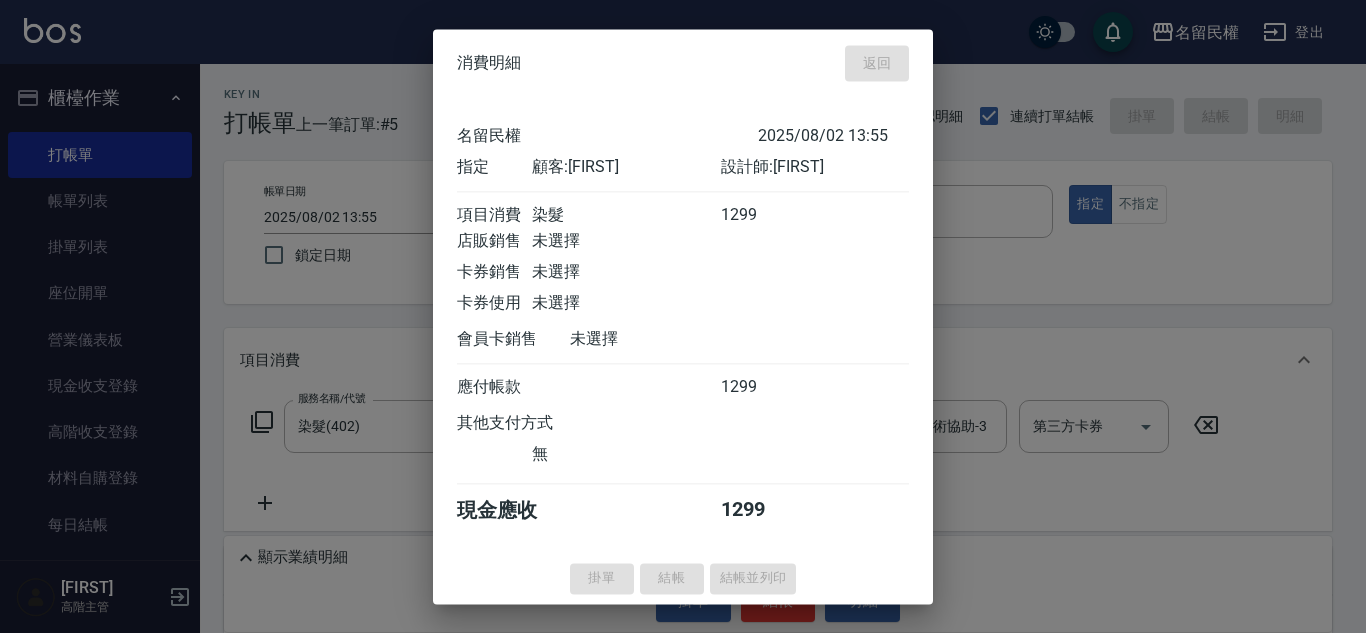 type on "2025/08/02 13:58" 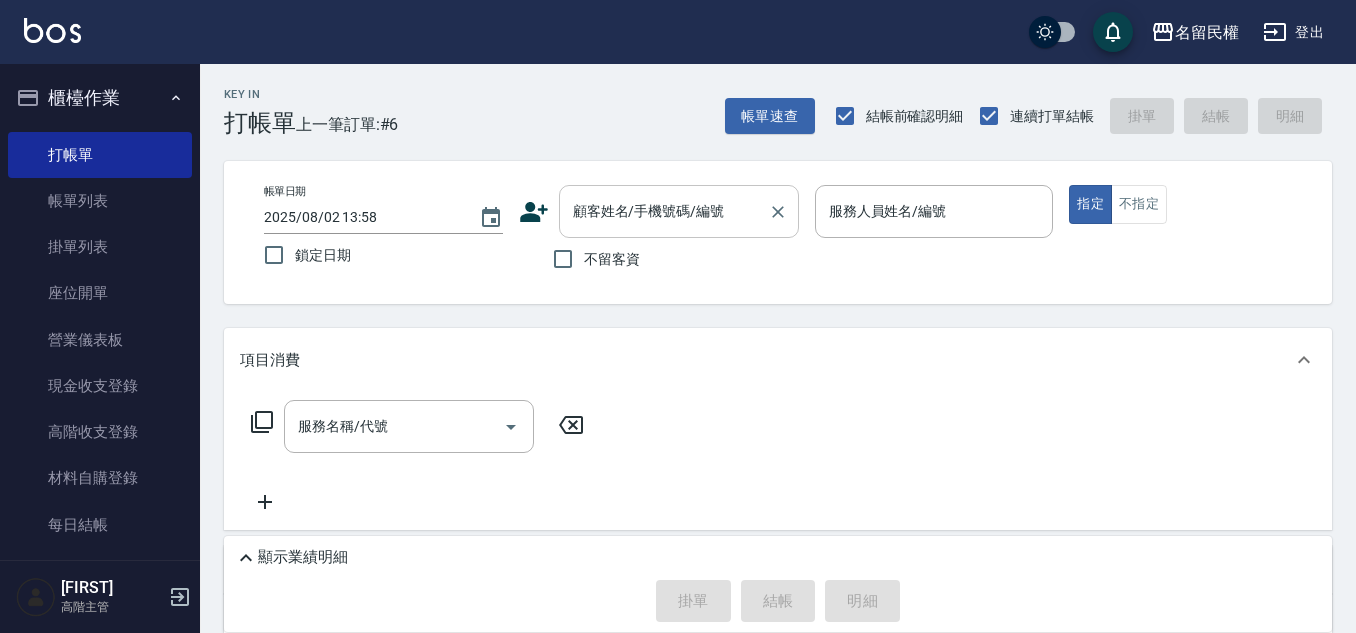 click on "顧客姓名/手機號碼/編號" at bounding box center [664, 211] 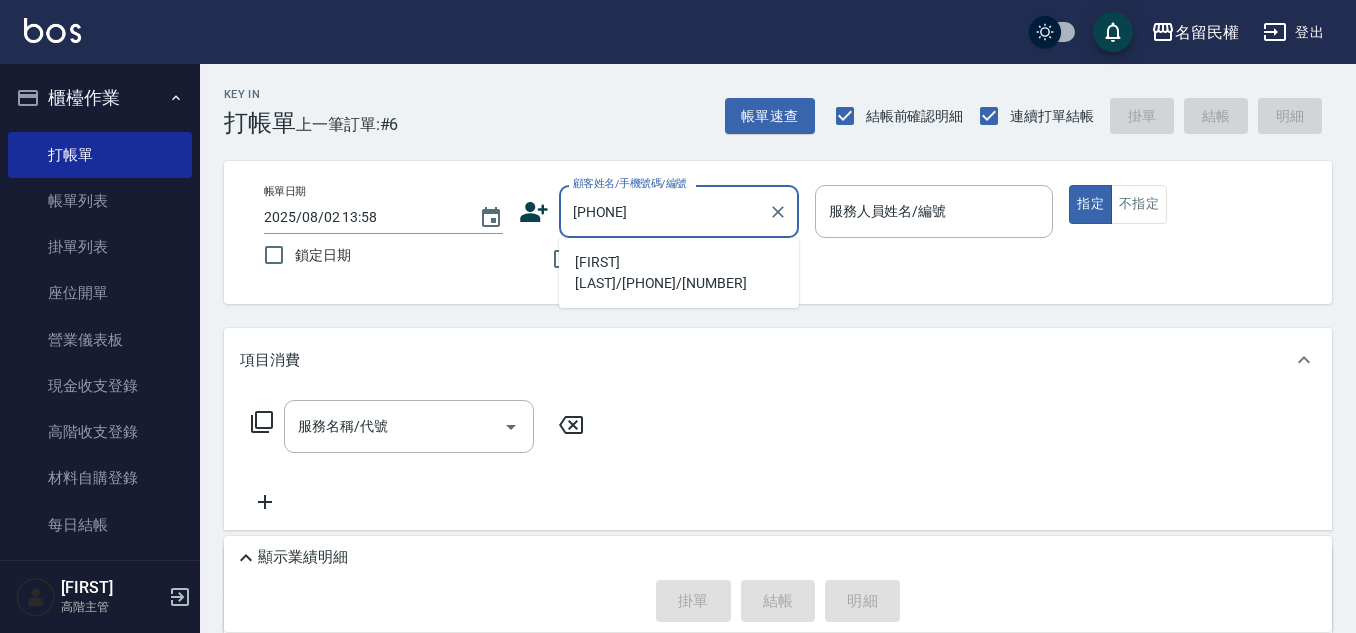 click on "[FIRST][LAST]/[PHONE]/[NUMBER]" at bounding box center [679, 273] 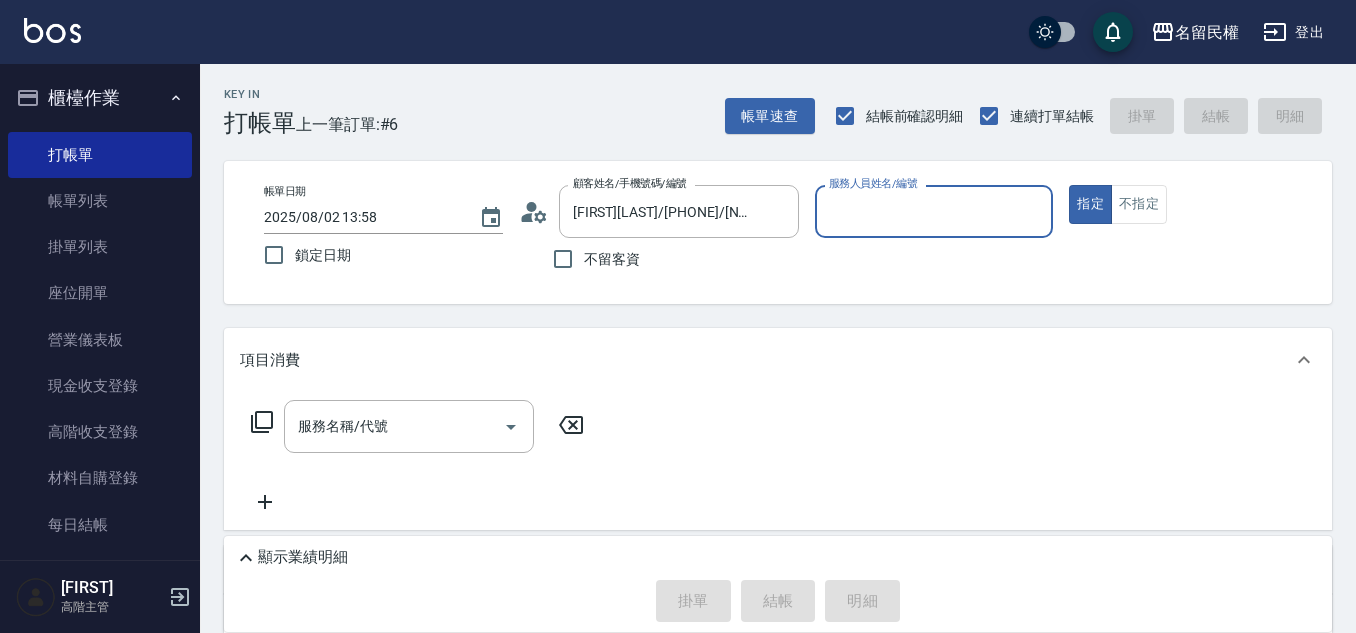 click 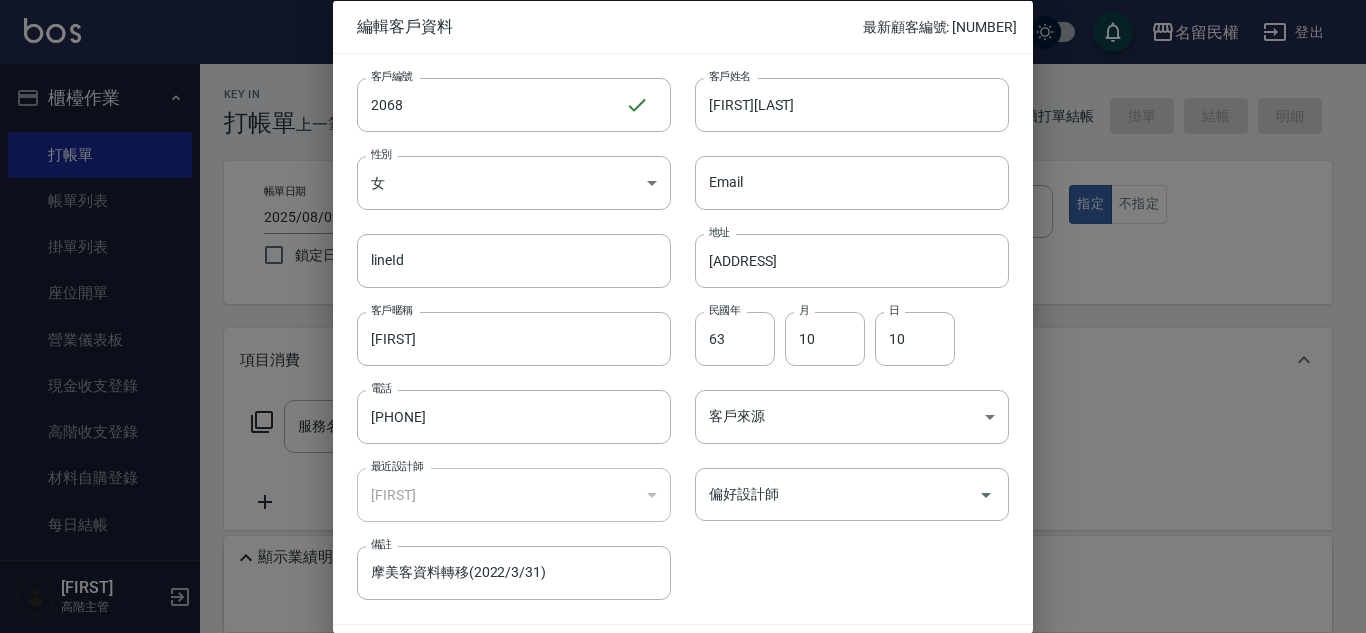drag, startPoint x: 511, startPoint y: 413, endPoint x: 65, endPoint y: 394, distance: 446.4045 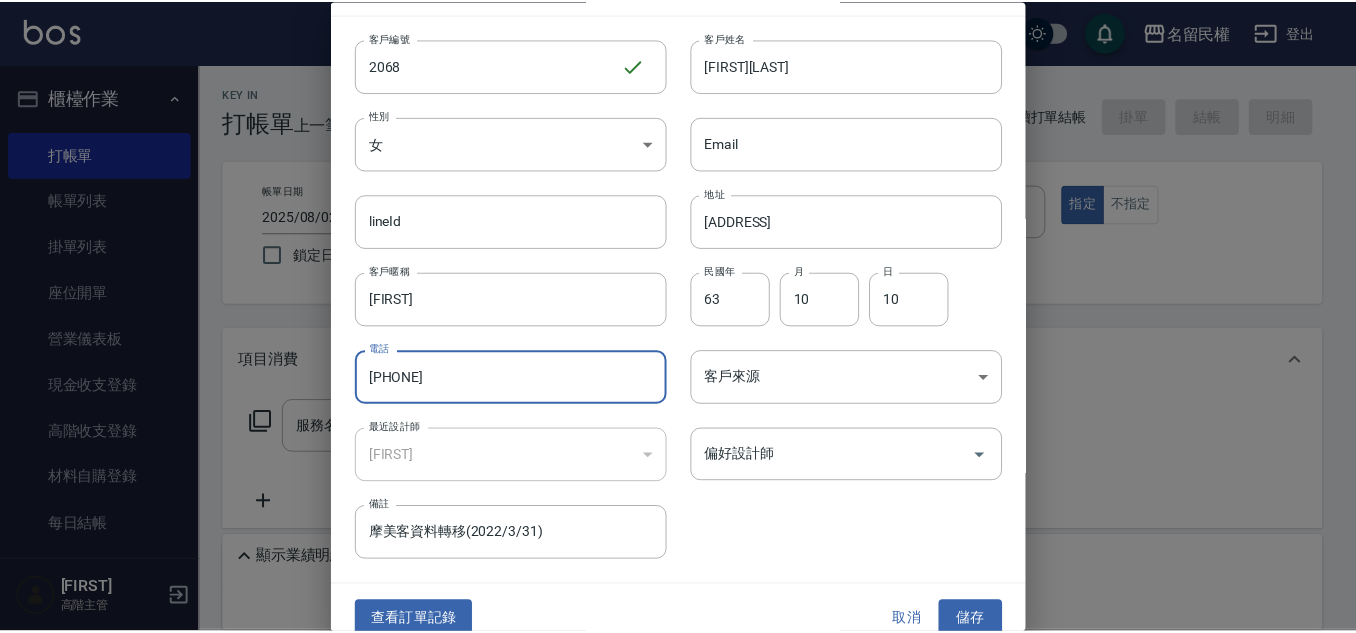 scroll, scrollTop: 60, scrollLeft: 0, axis: vertical 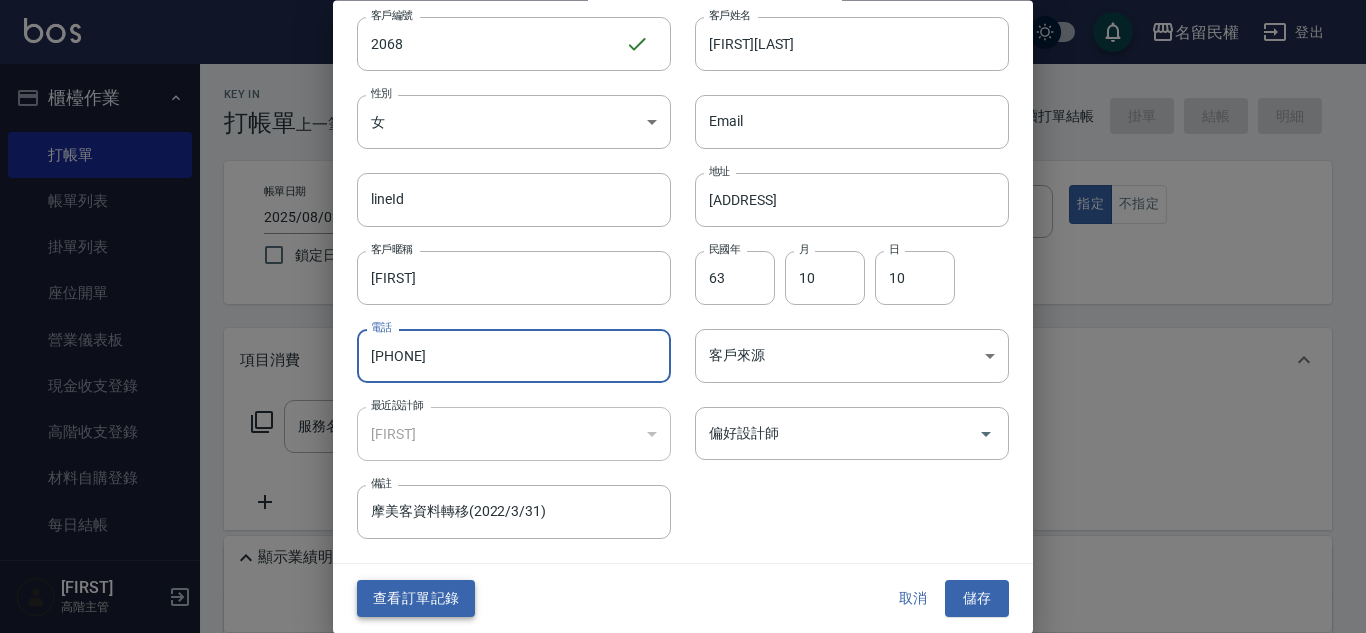 click on "查看訂單記錄" at bounding box center (416, 599) 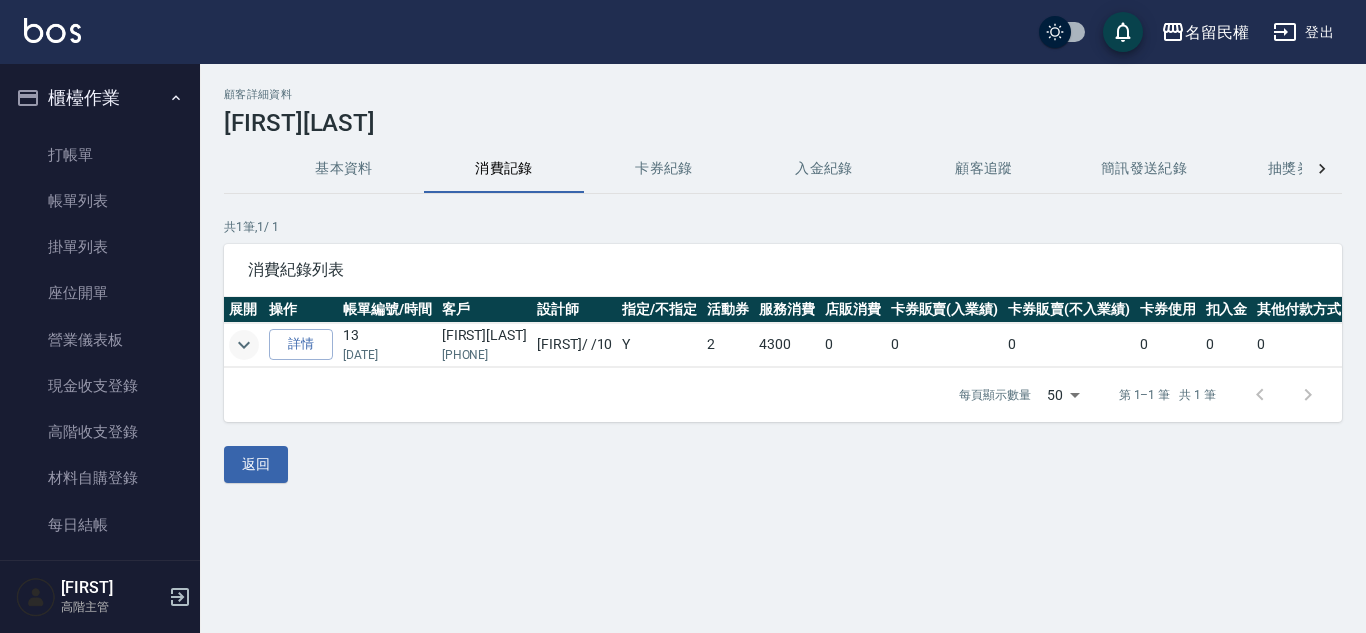 click 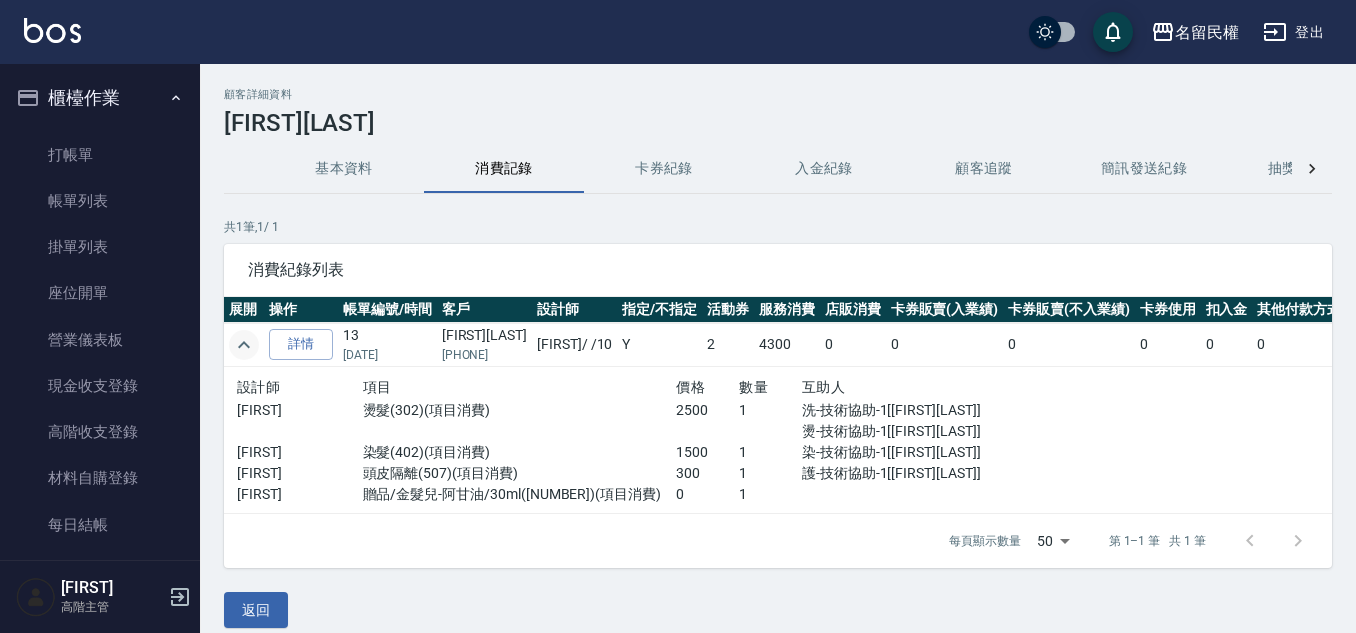 drag, startPoint x: 343, startPoint y: 356, endPoint x: 424, endPoint y: 341, distance: 82.37718 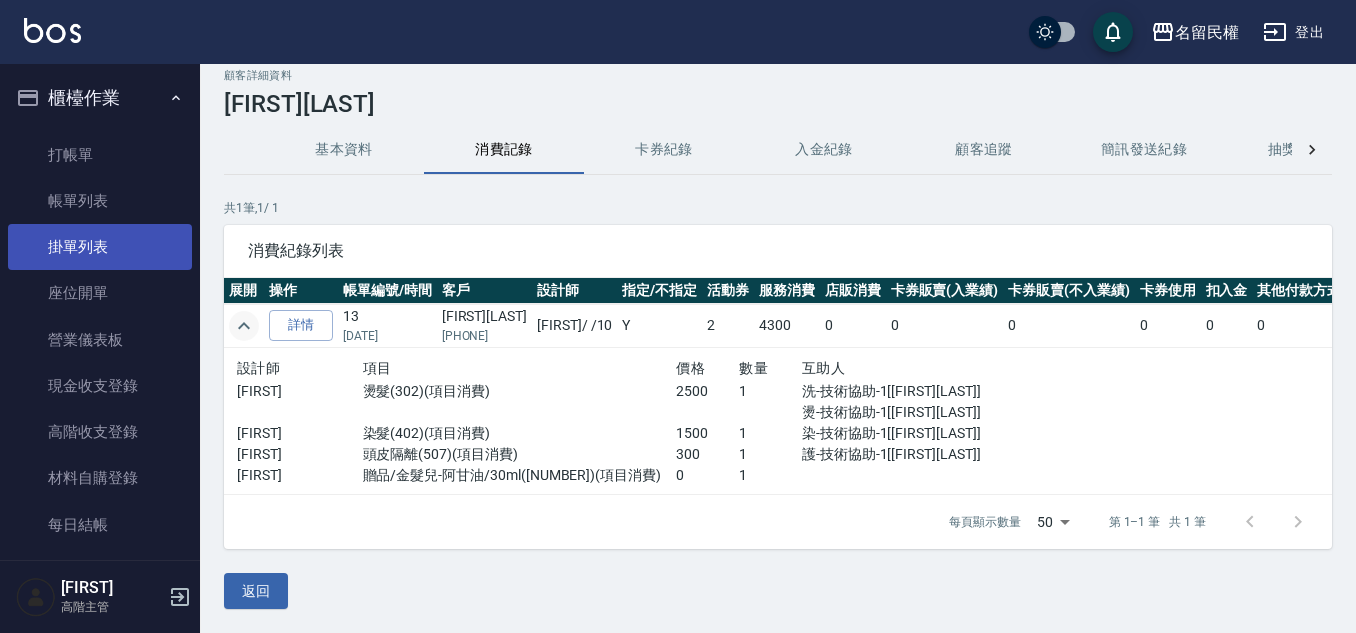scroll, scrollTop: 34, scrollLeft: 0, axis: vertical 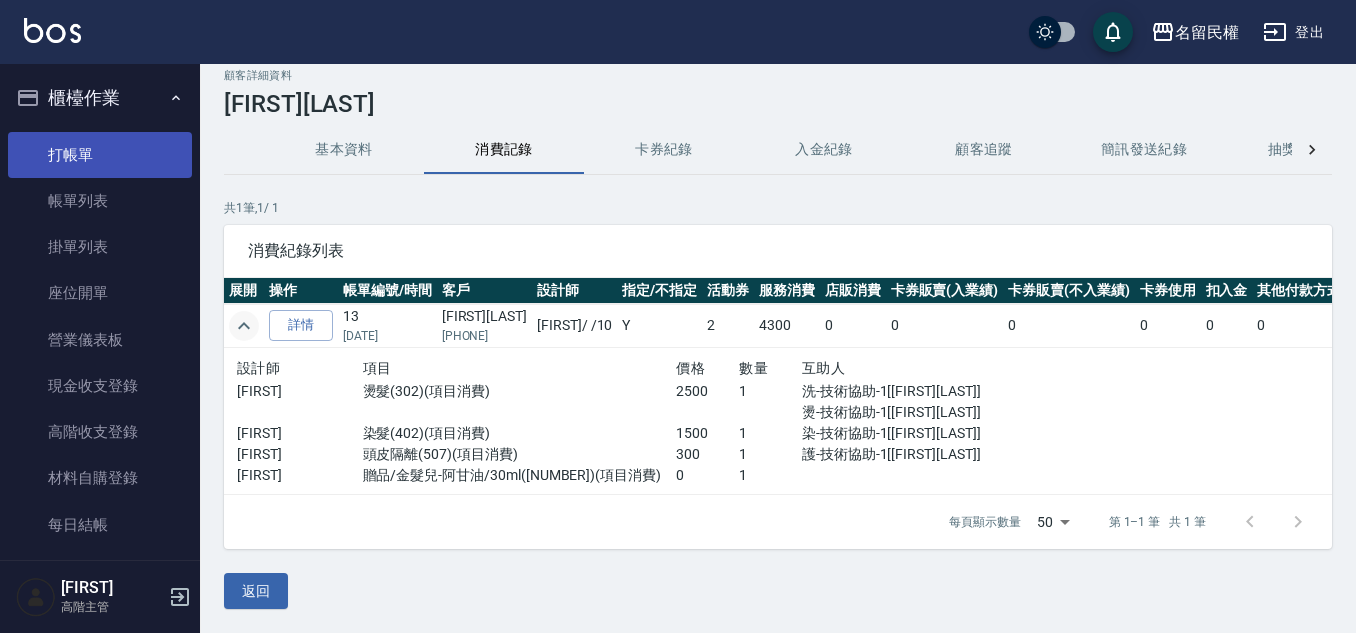 click on "打帳單" at bounding box center [100, 155] 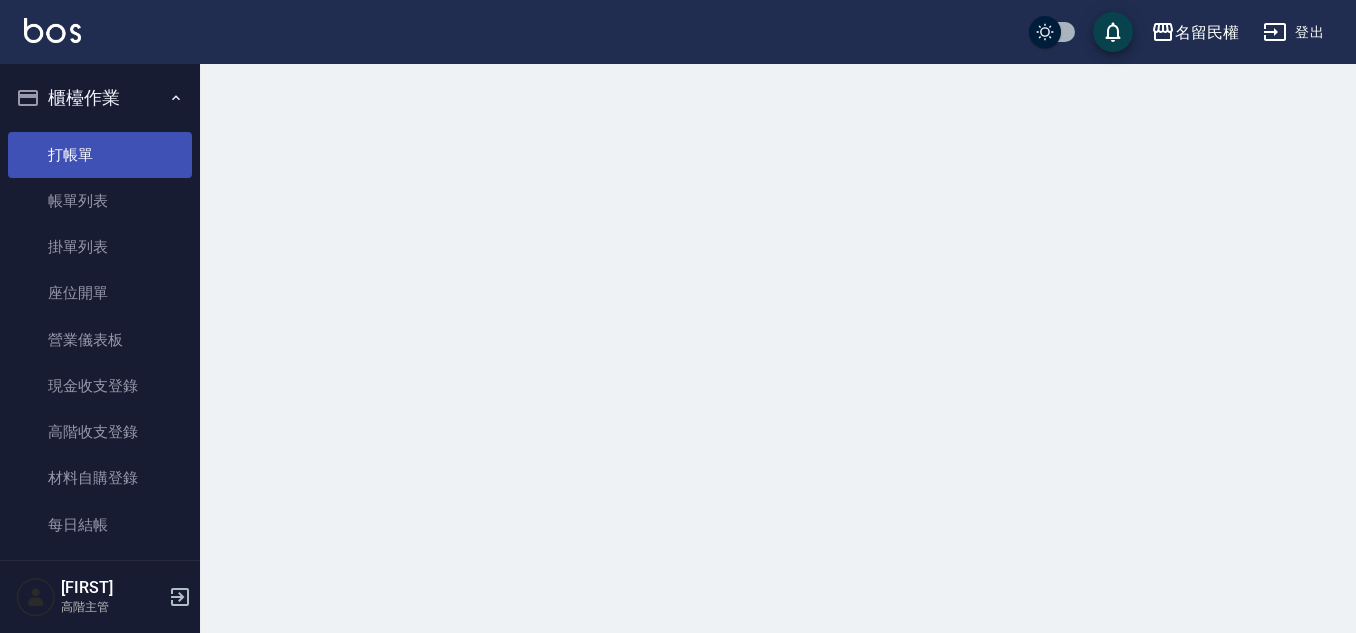 scroll, scrollTop: 0, scrollLeft: 0, axis: both 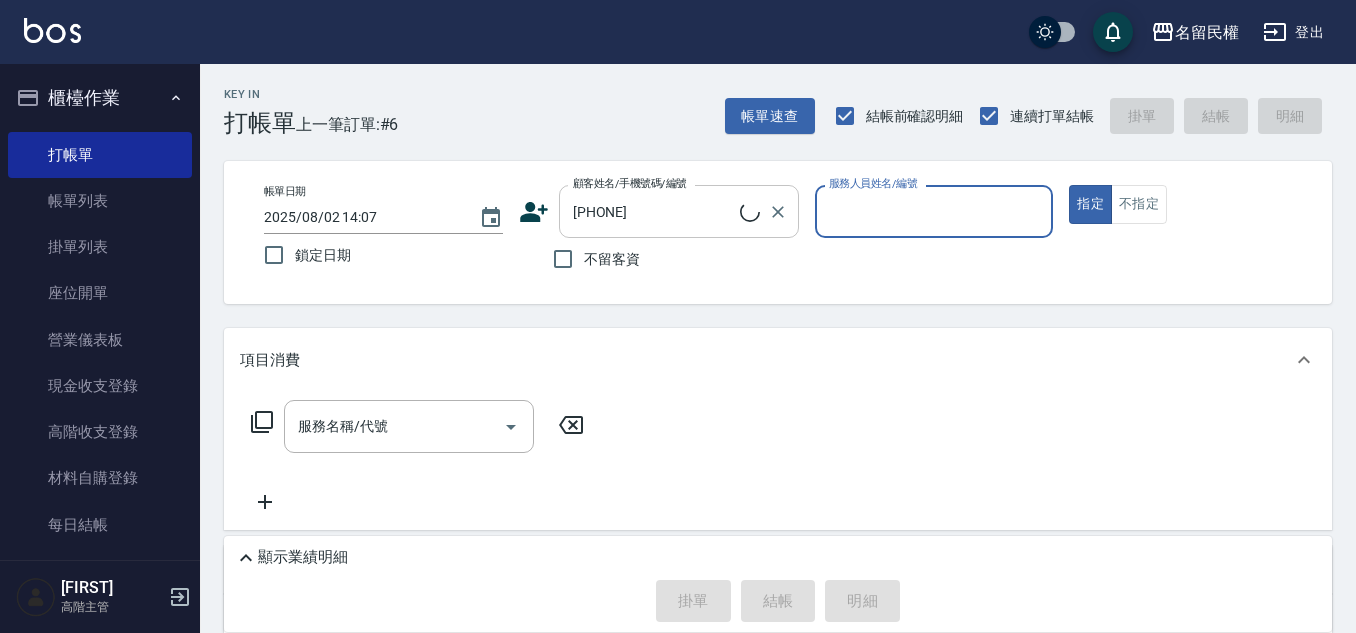 type on "[FIRST][LAST]/[PHONE]/[NUMBER]" 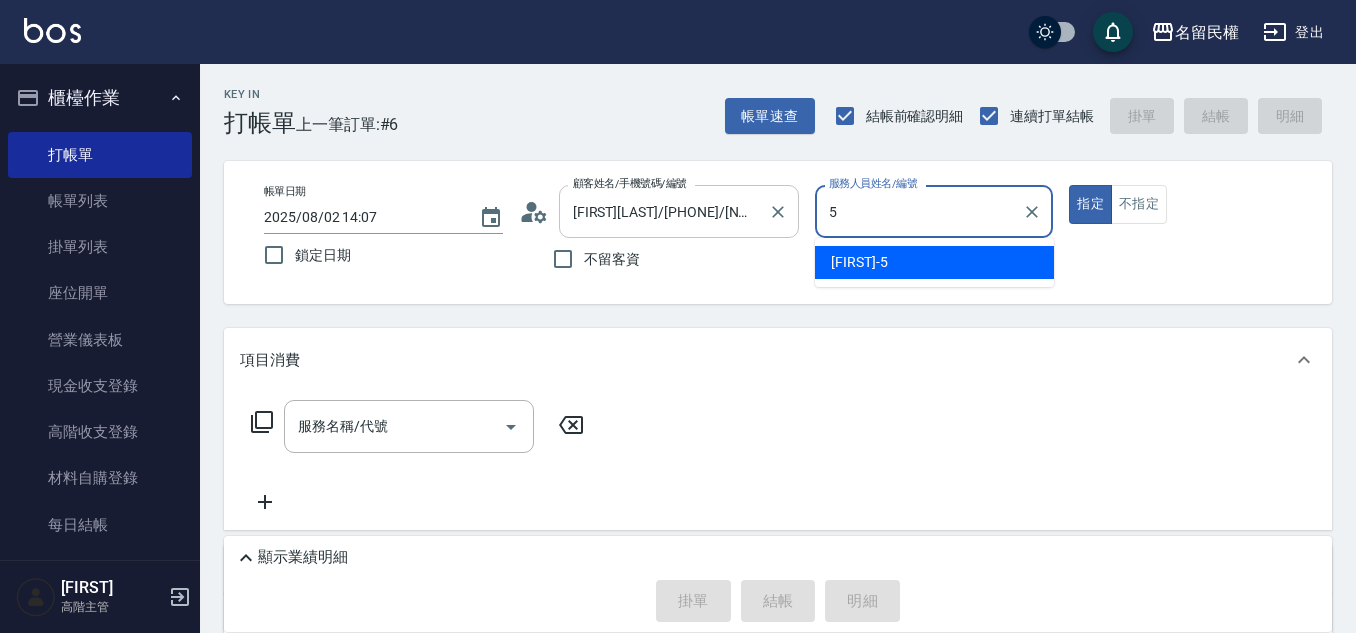 type on "[FIRST]-5" 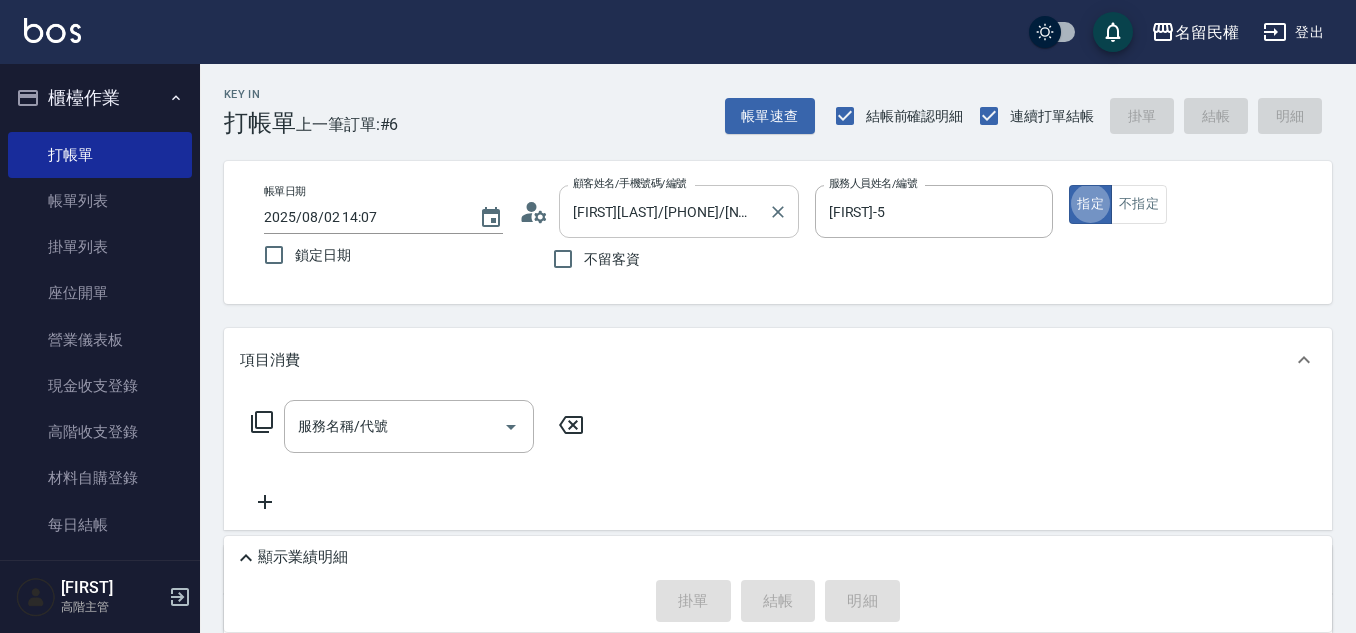 type on "true" 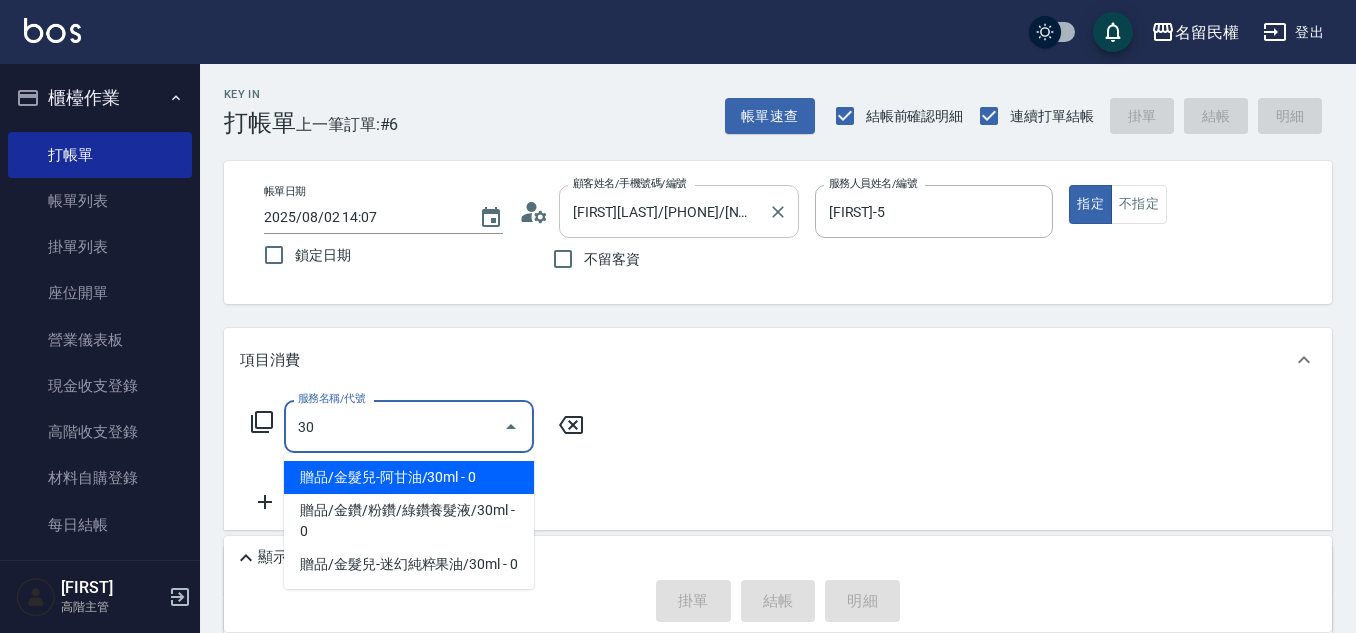 type on "贈品/金髮兒-阿甘油/30ml([NUMBER])" 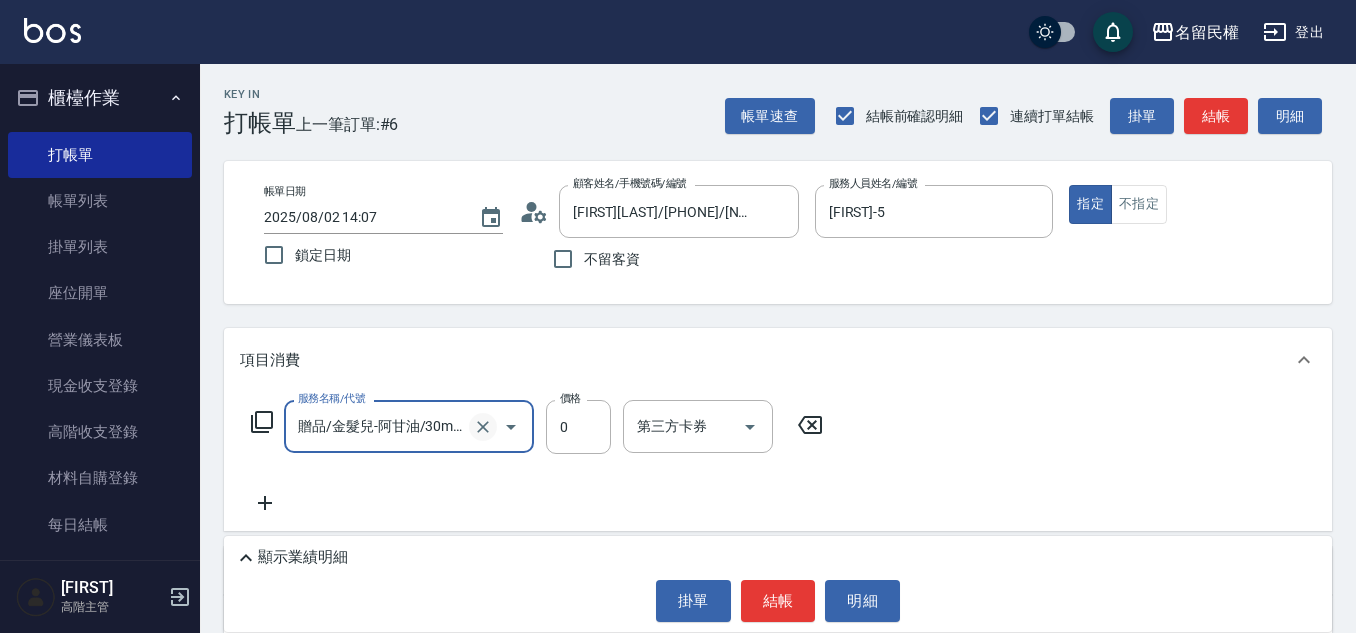 click 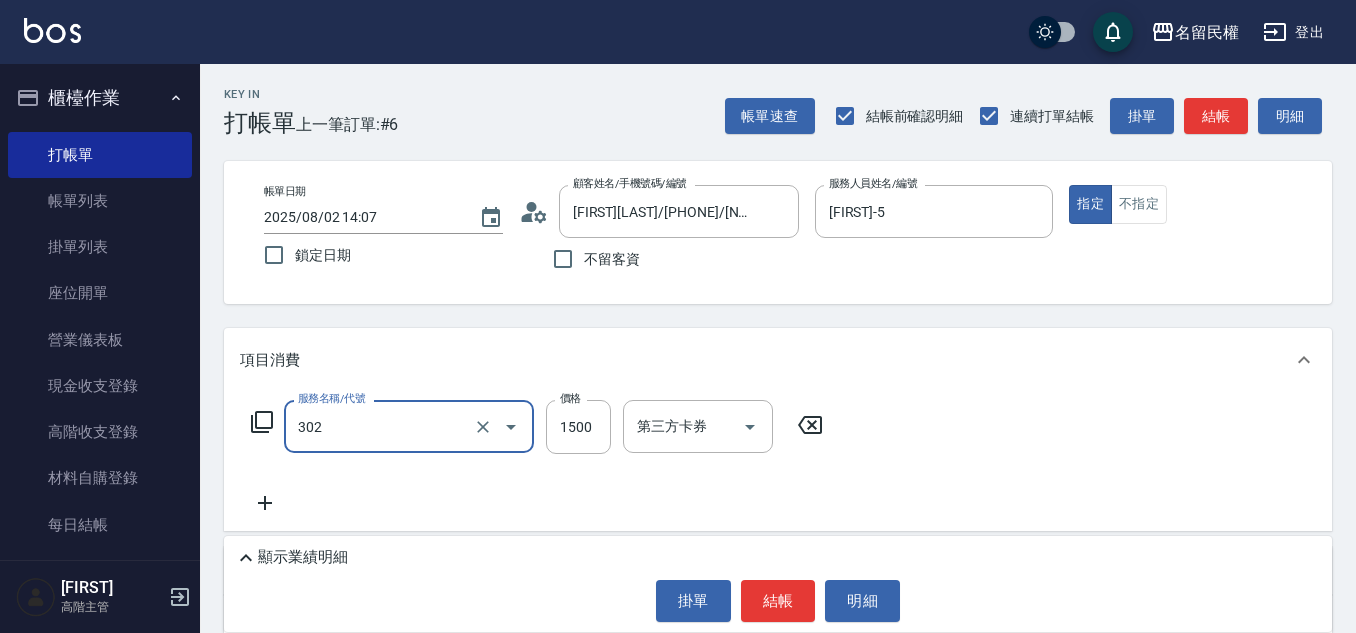 type on "燙髮(302)" 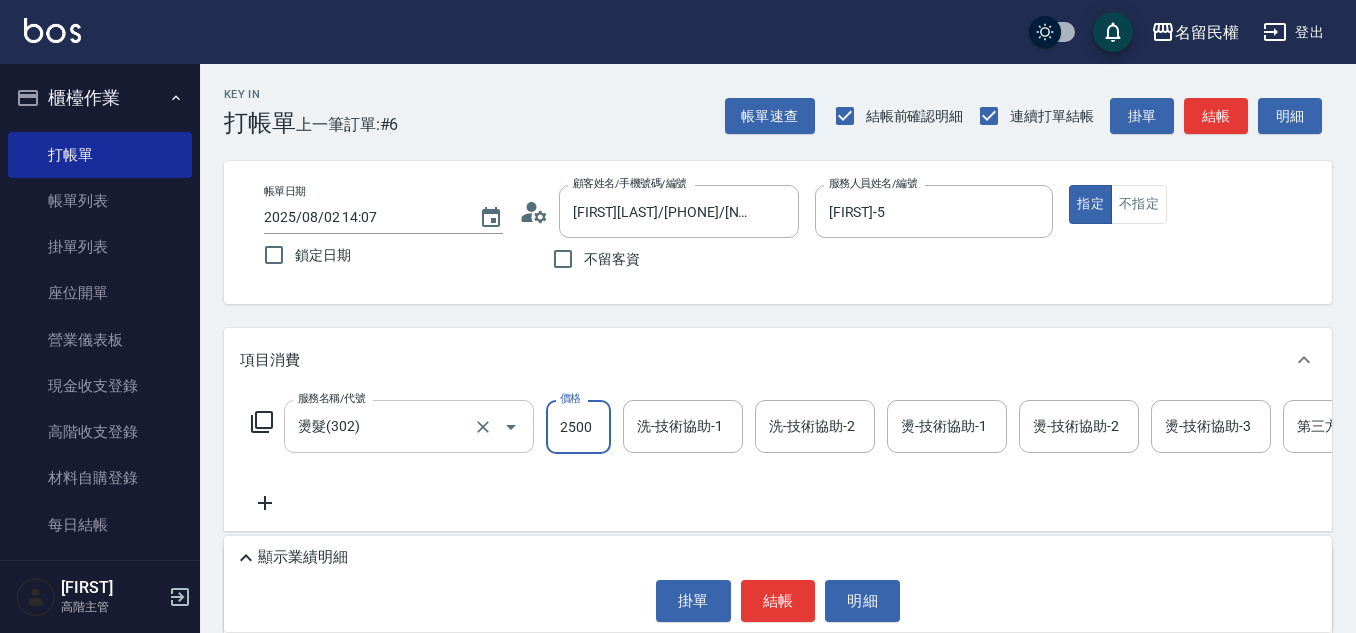 type on "2500" 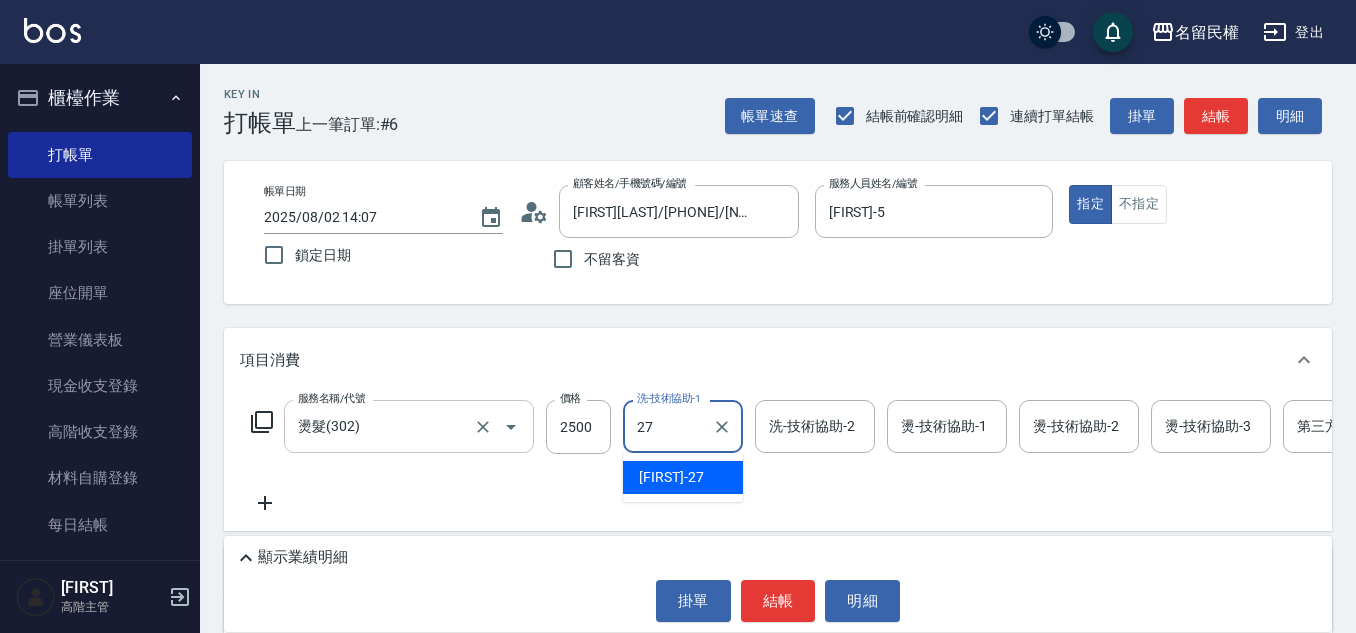 type on "[FIRST]-27" 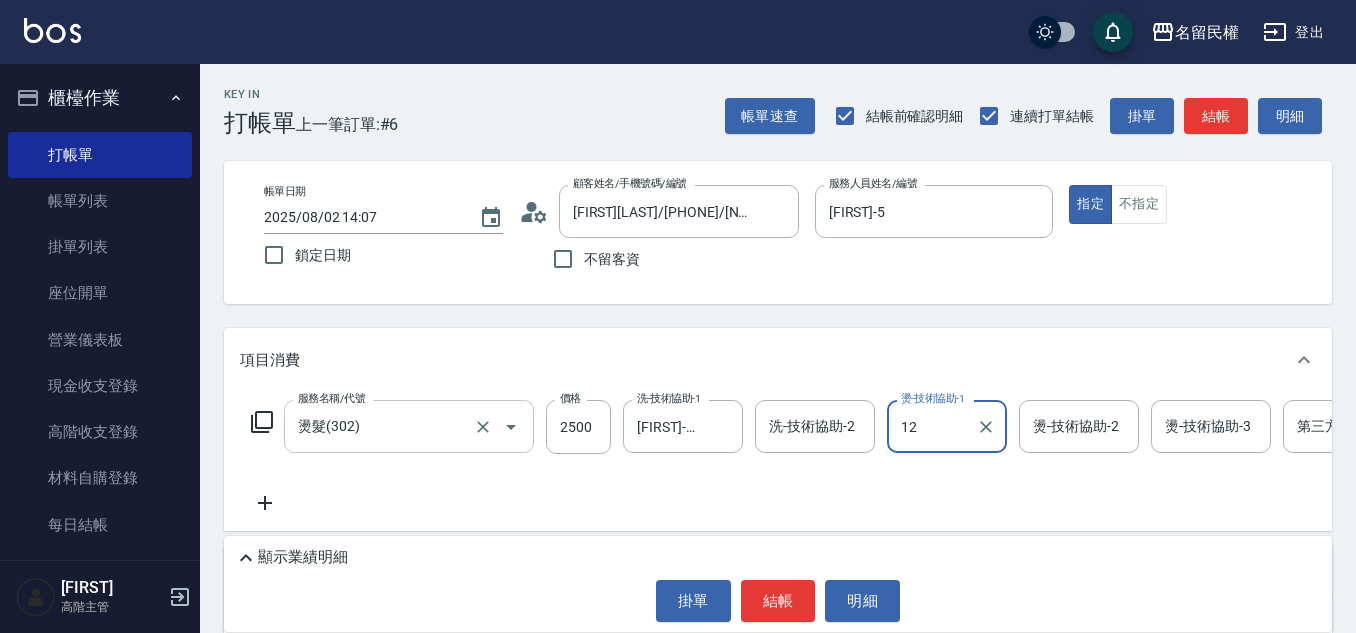 type on "1" 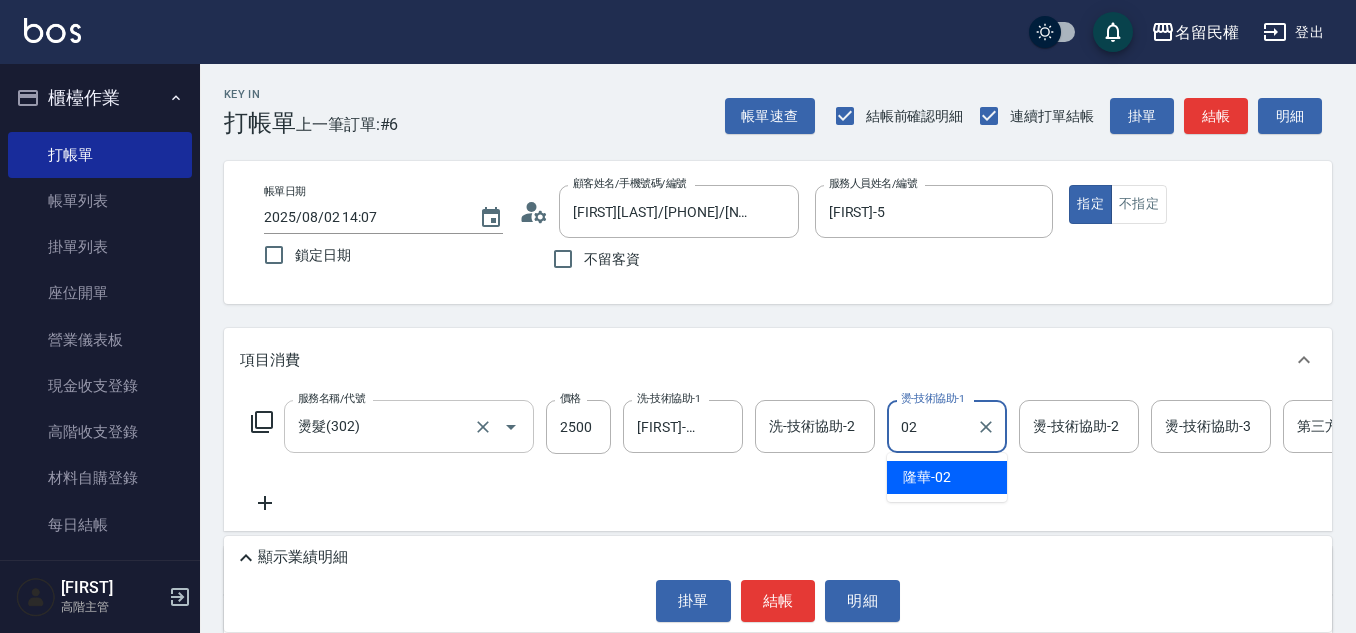 type on "0" 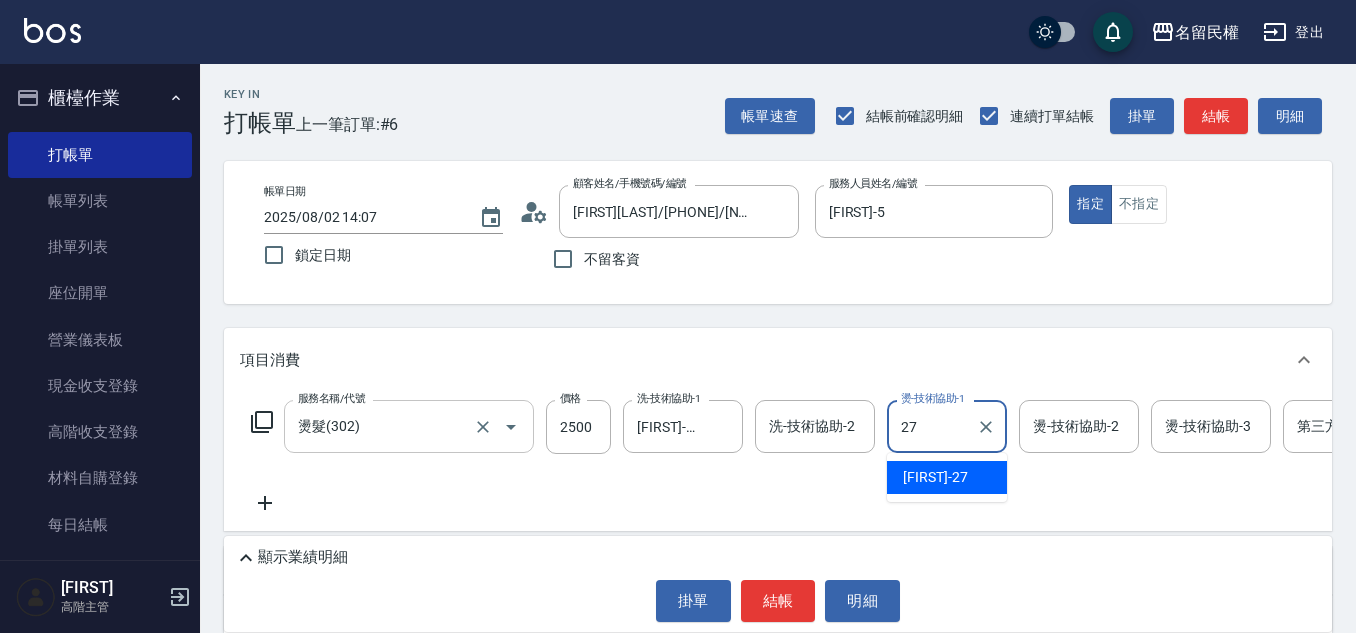 type on "[FIRST]-27" 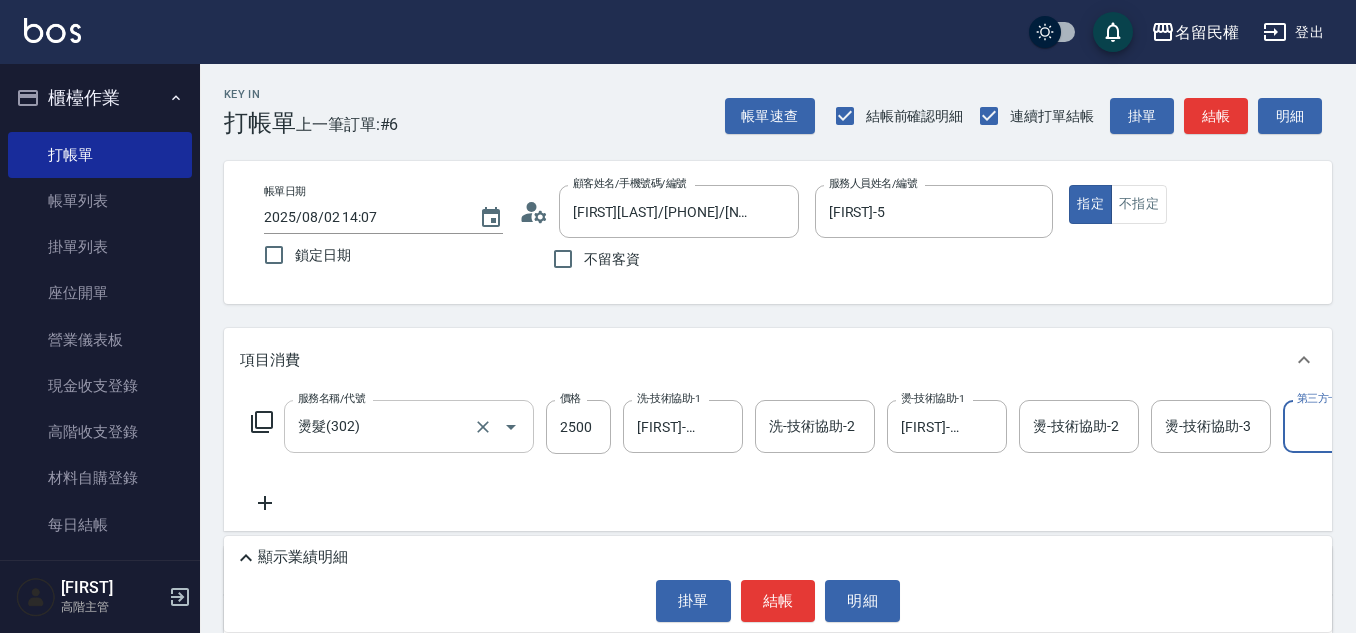 scroll, scrollTop: 0, scrollLeft: 62, axis: horizontal 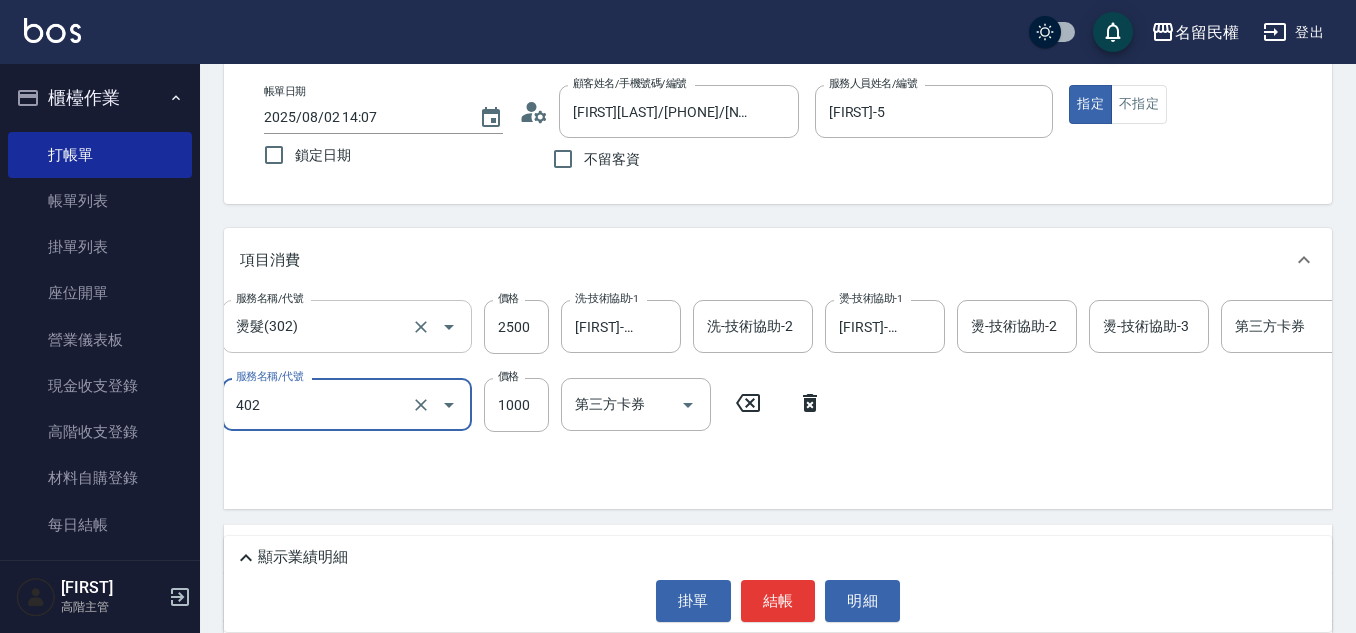type on "染髮(402)" 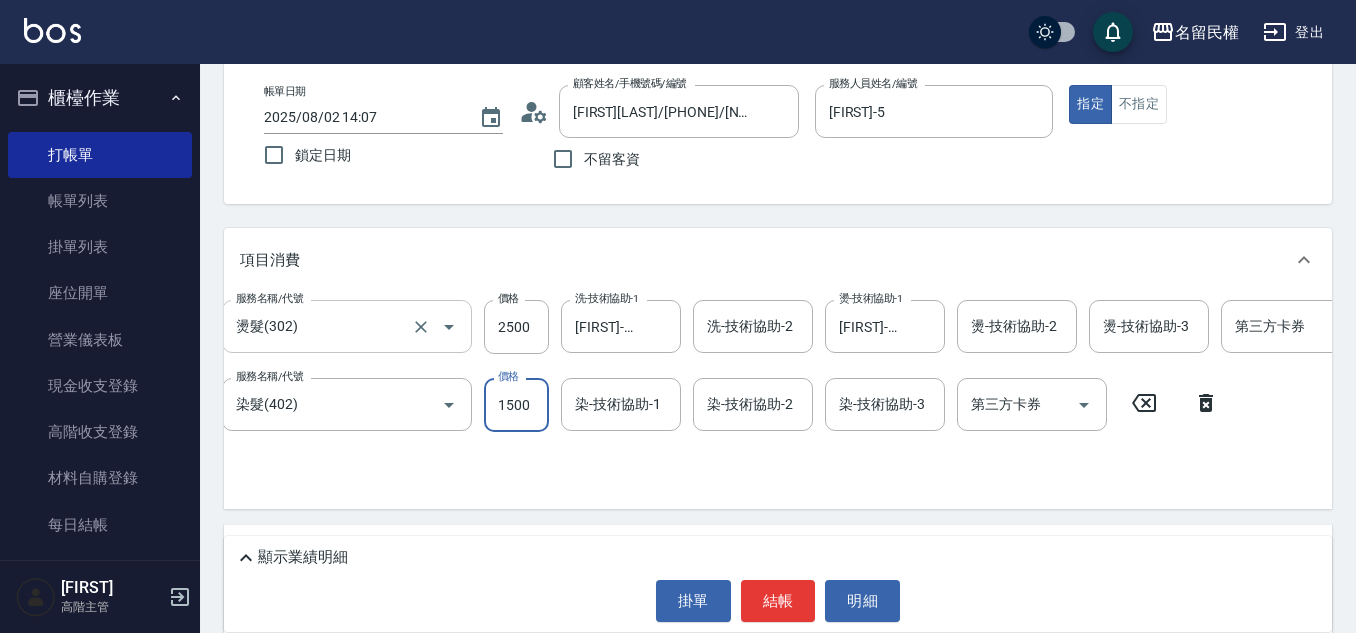 type on "1500" 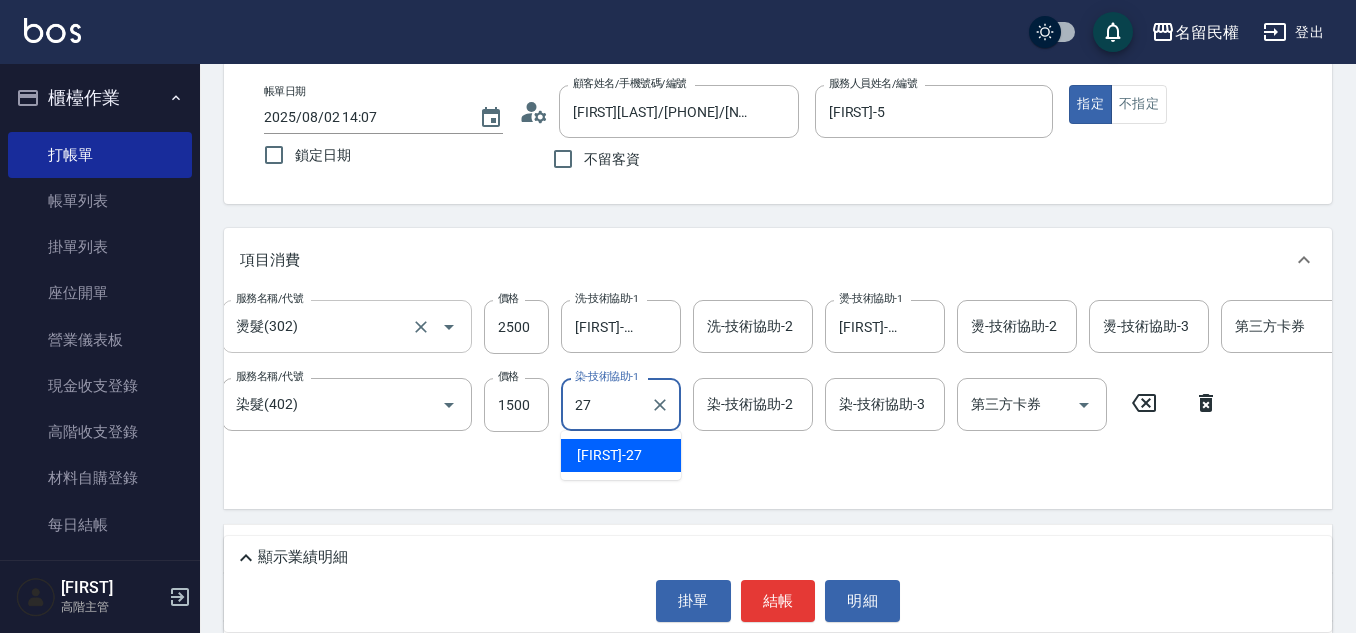 type on "[FIRST]-27" 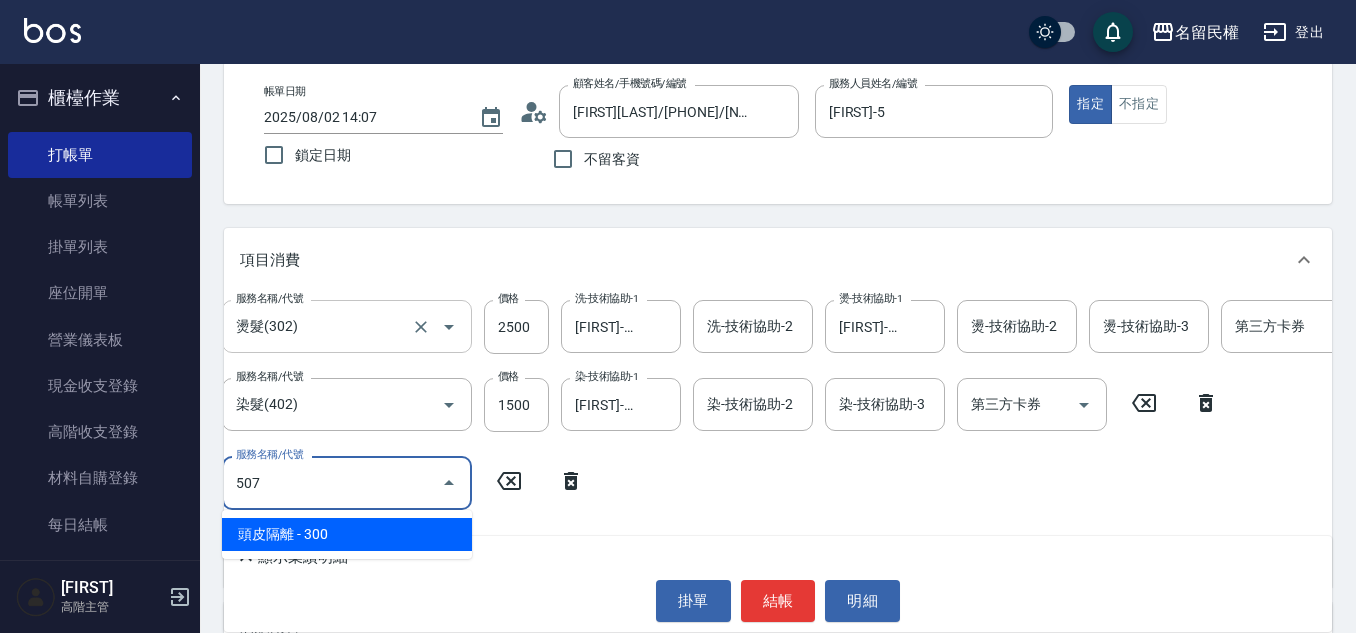 type on "頭皮隔離(507)" 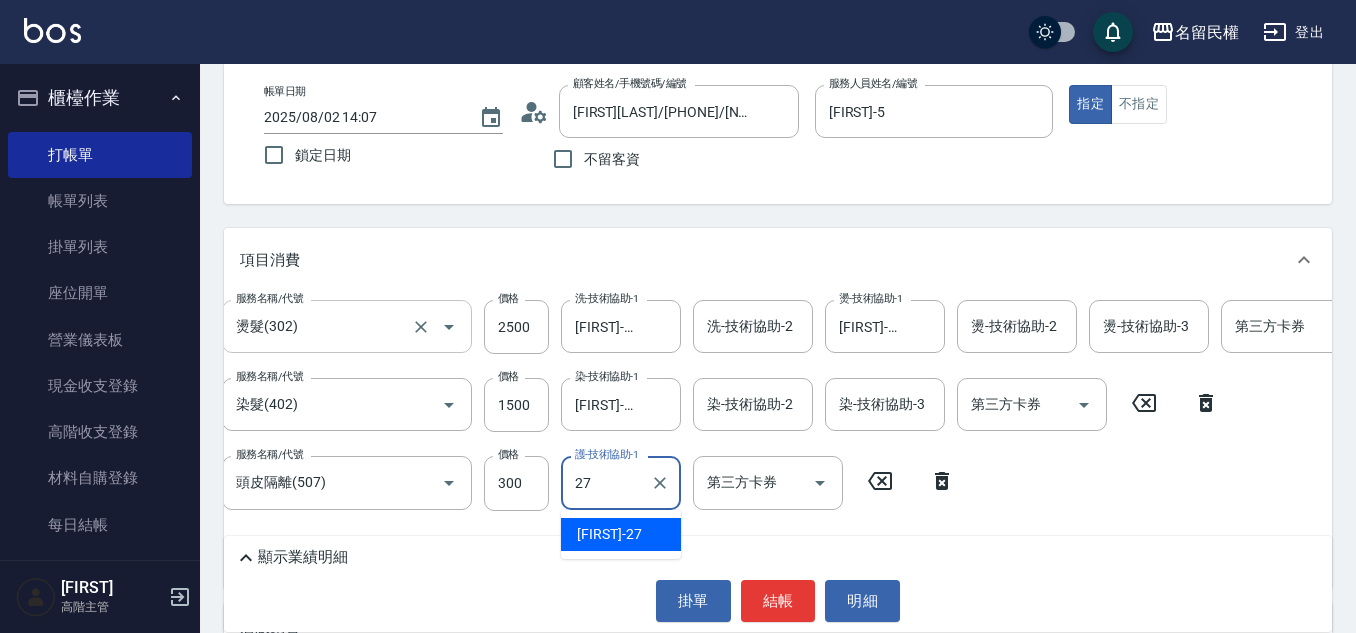type on "[FIRST]-27" 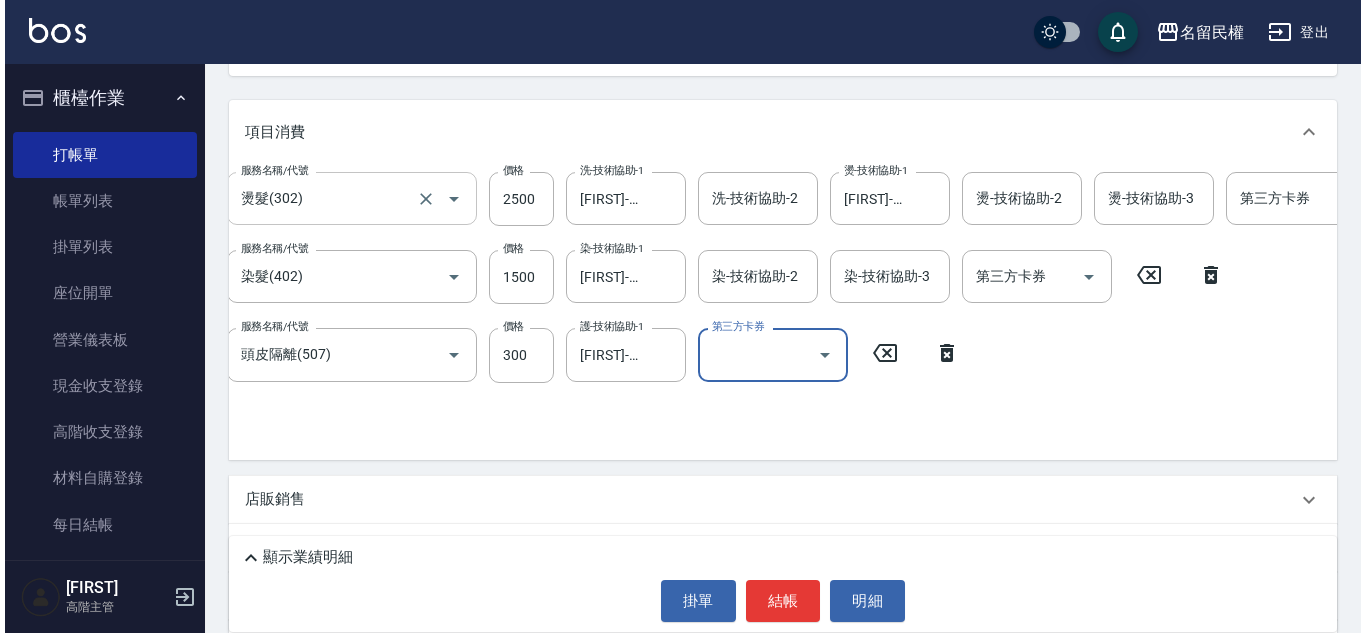 scroll, scrollTop: 300, scrollLeft: 0, axis: vertical 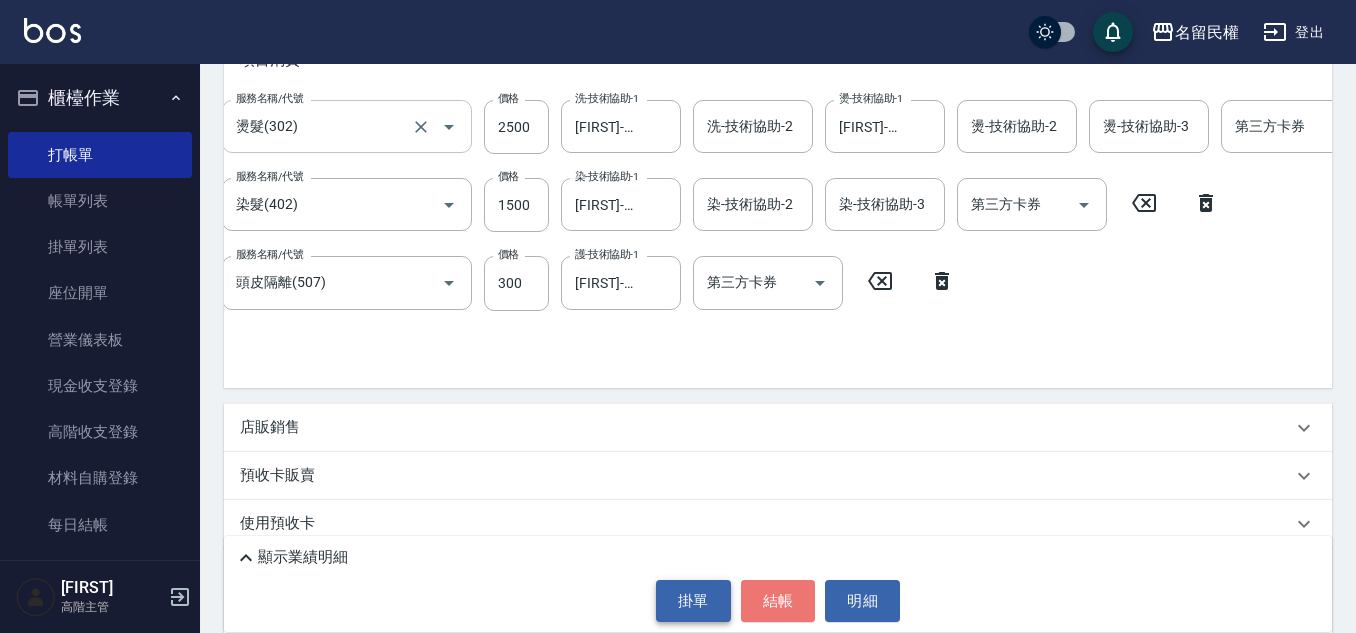 drag, startPoint x: 783, startPoint y: 585, endPoint x: 730, endPoint y: 608, distance: 57.77543 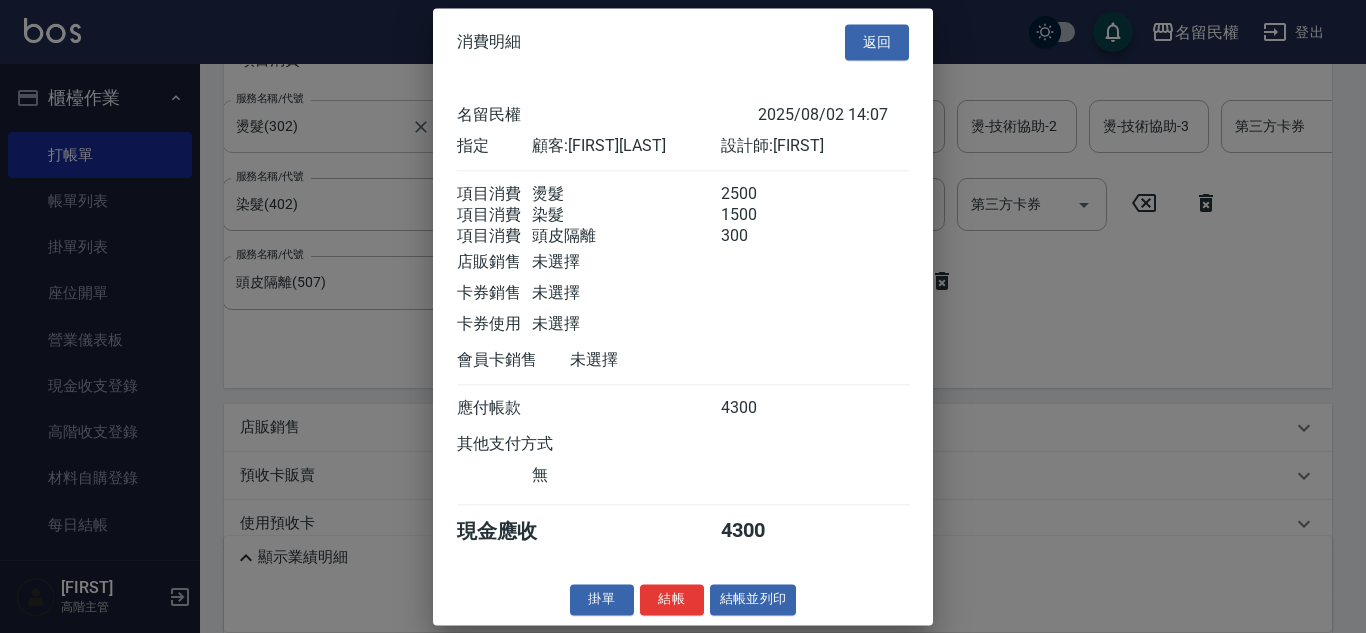 scroll, scrollTop: 22, scrollLeft: 0, axis: vertical 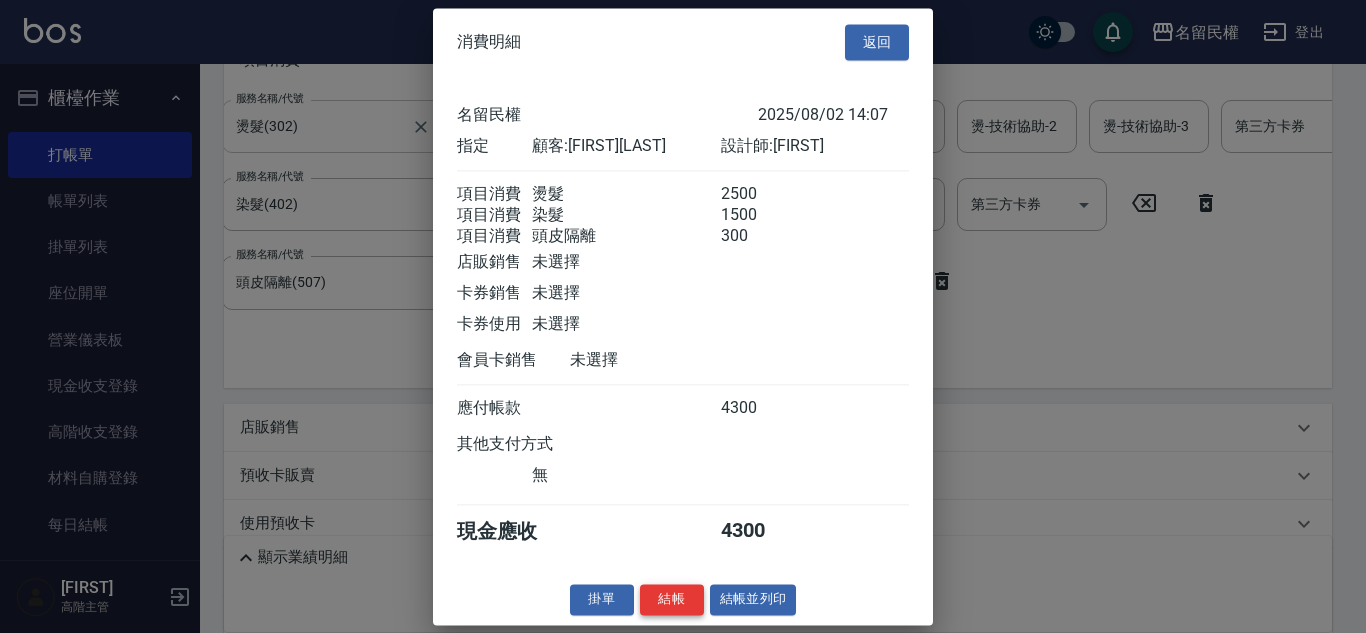 click on "結帳" at bounding box center (672, 599) 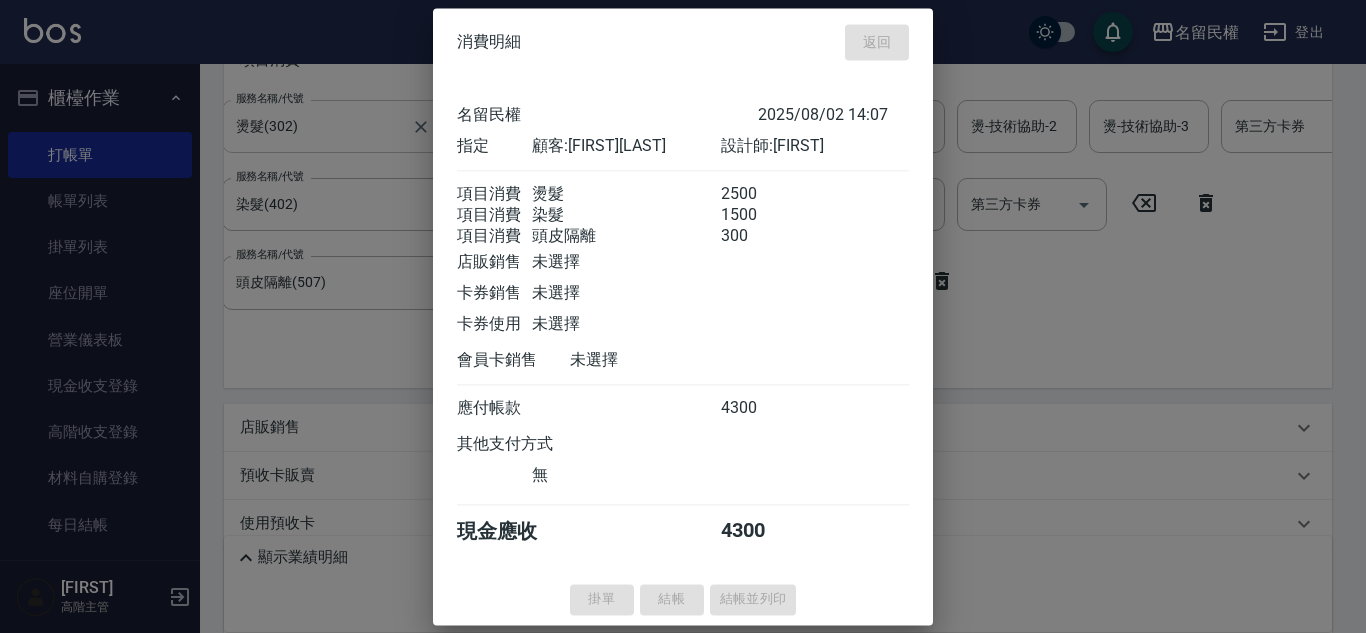 type 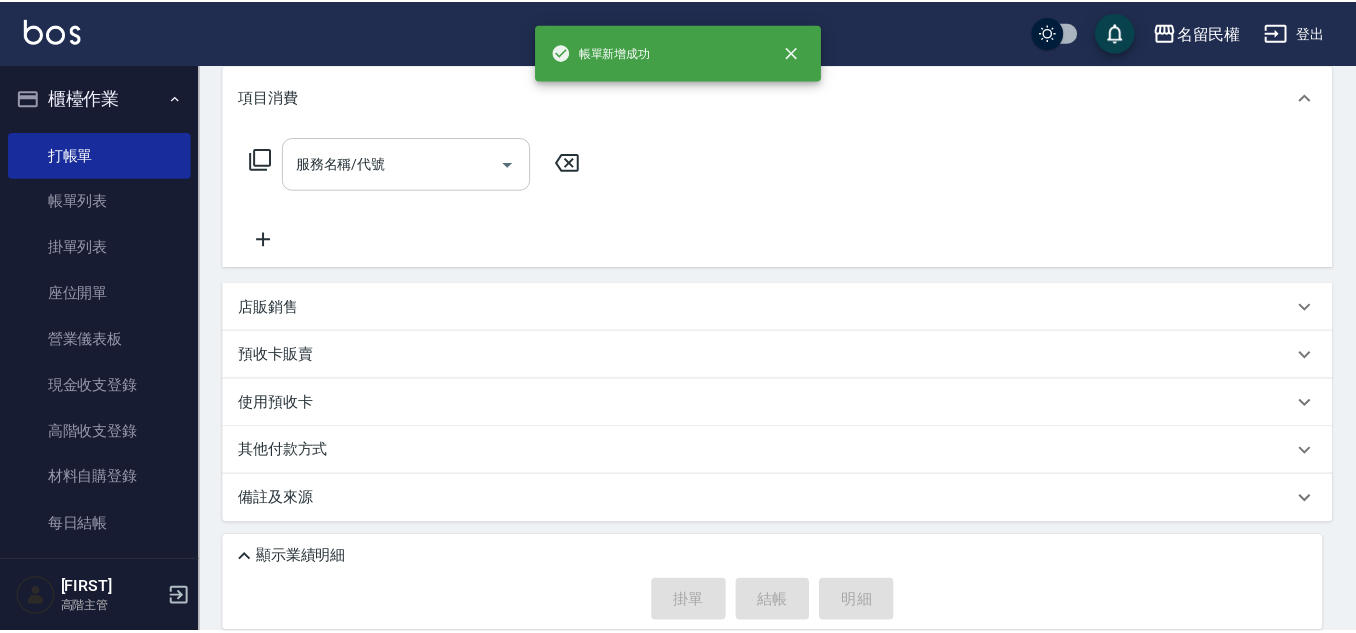 scroll, scrollTop: 0, scrollLeft: 0, axis: both 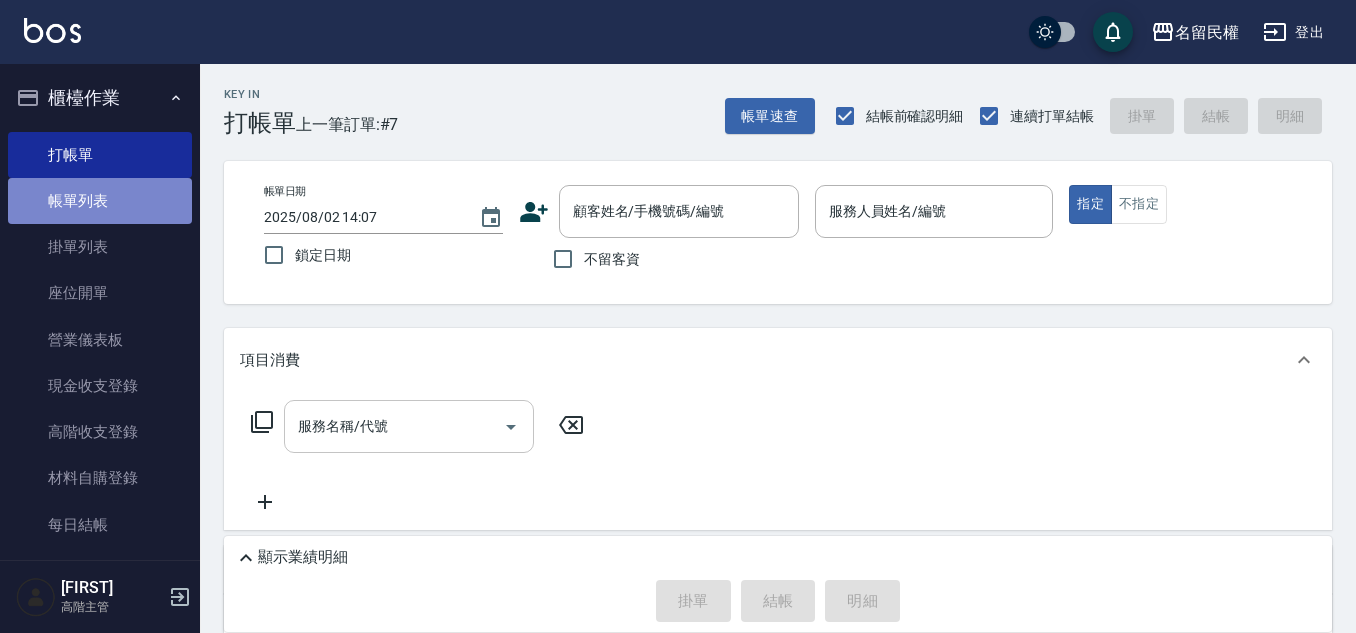 click on "帳單列表" at bounding box center (100, 201) 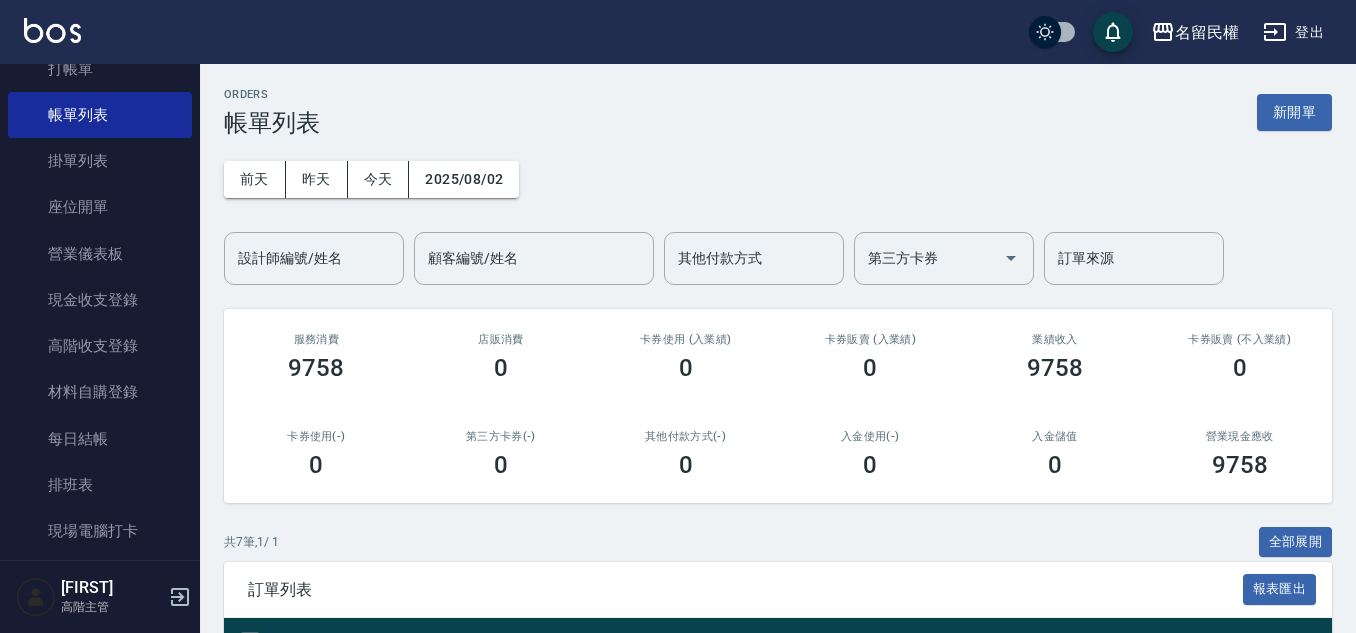 scroll, scrollTop: 200, scrollLeft: 0, axis: vertical 